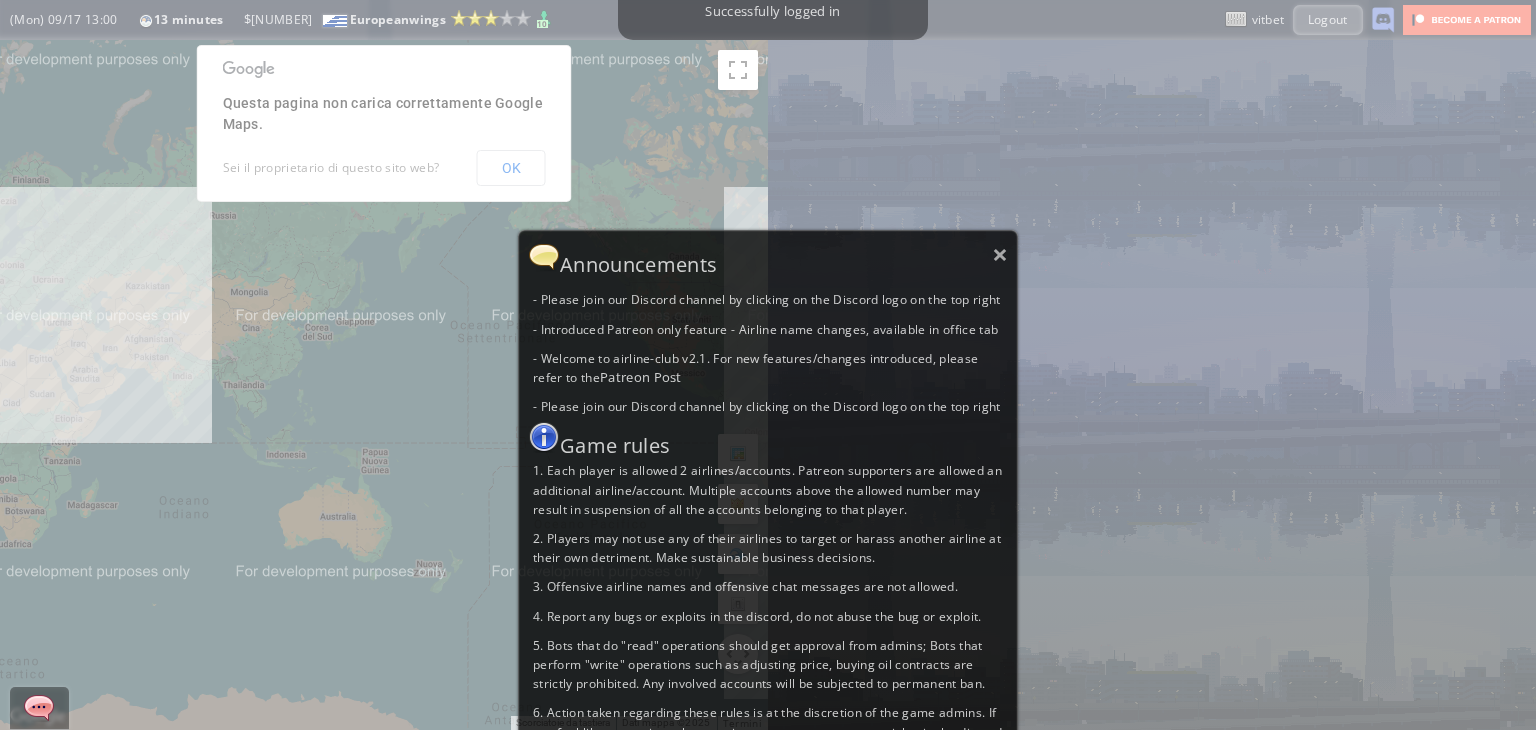 scroll, scrollTop: 0, scrollLeft: 0, axis: both 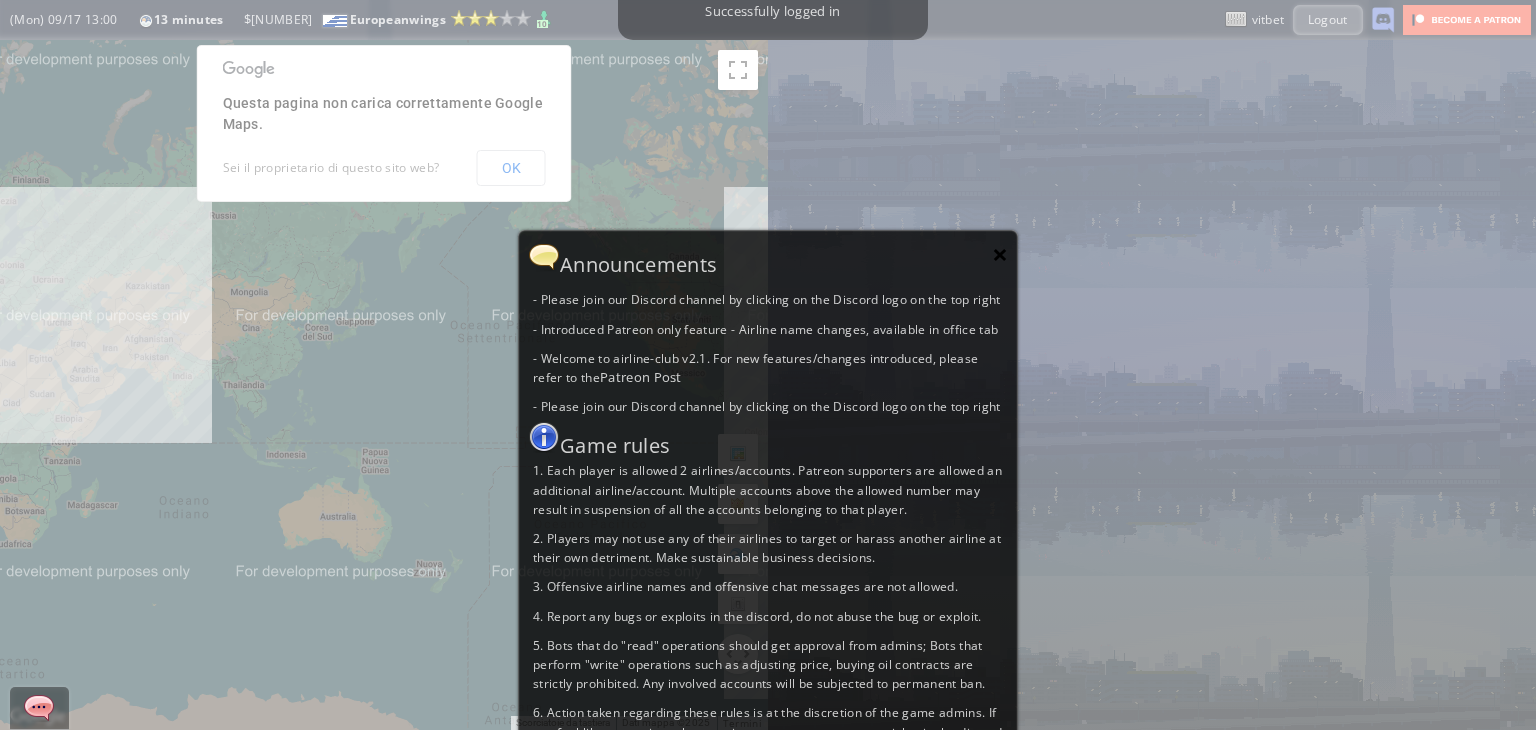 click on "×" at bounding box center (1000, 254) 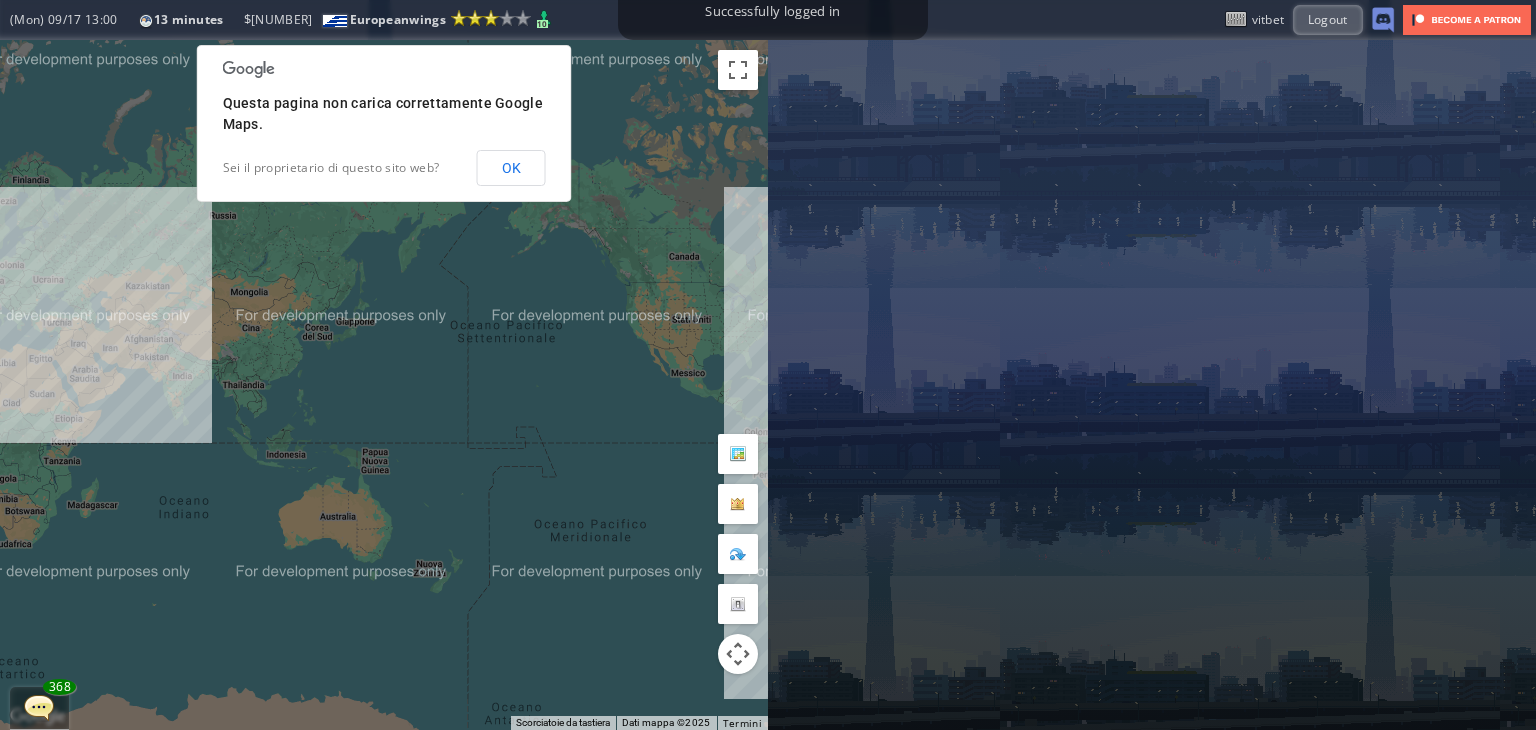 click on "OK" at bounding box center [511, 168] 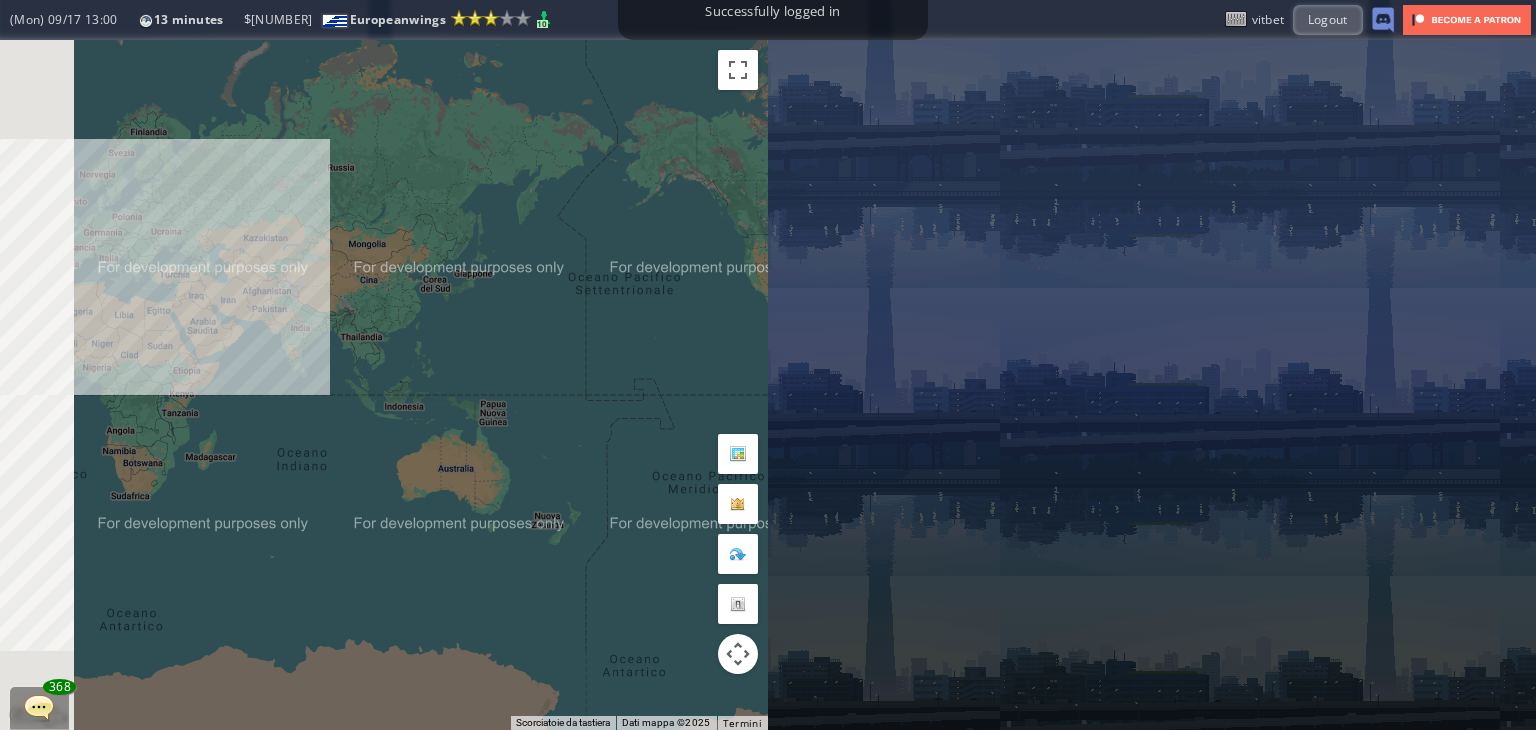 drag, startPoint x: 336, startPoint y: 305, endPoint x: 696, endPoint y: 255, distance: 363.45563 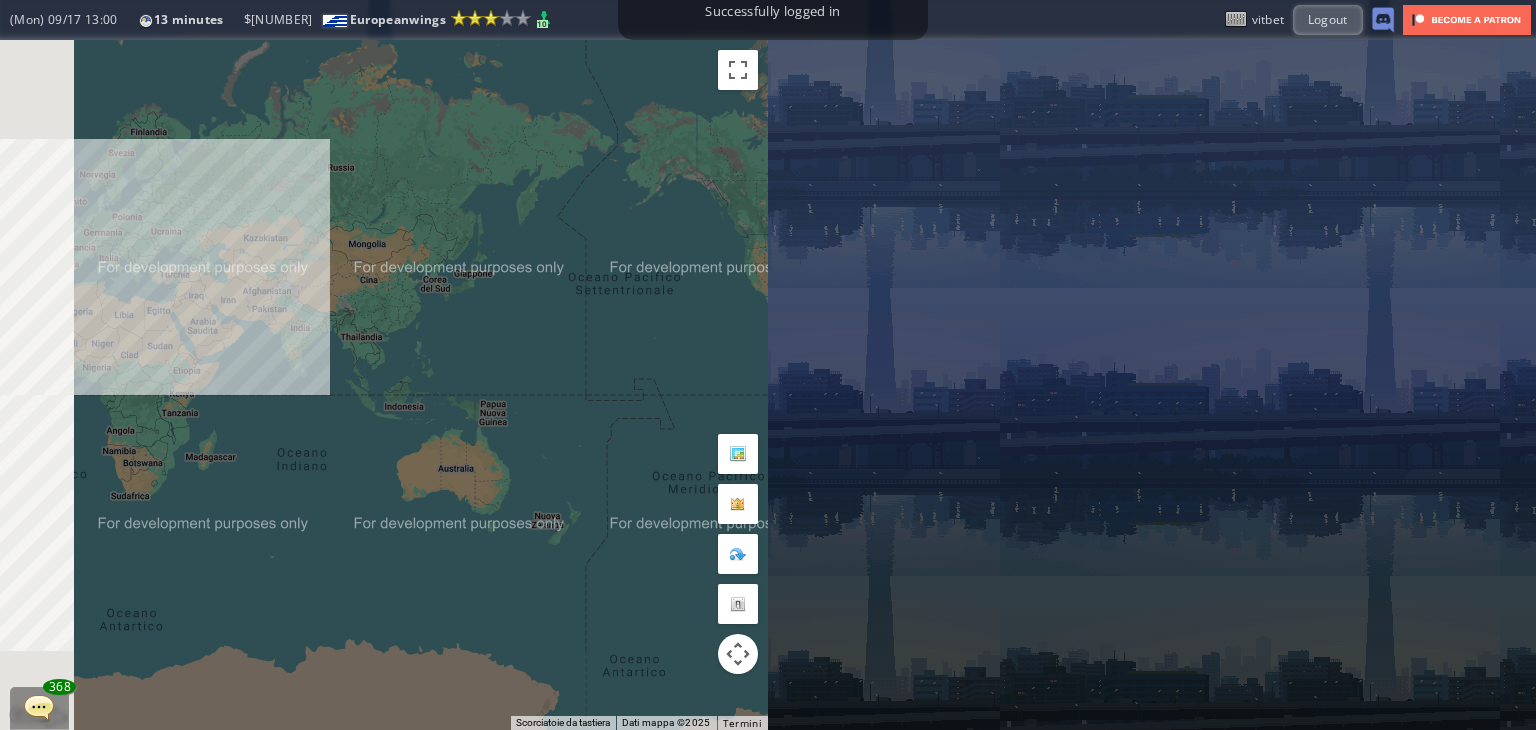 click on "Per navigare, premi i tasti Freccia." at bounding box center (384, 385) 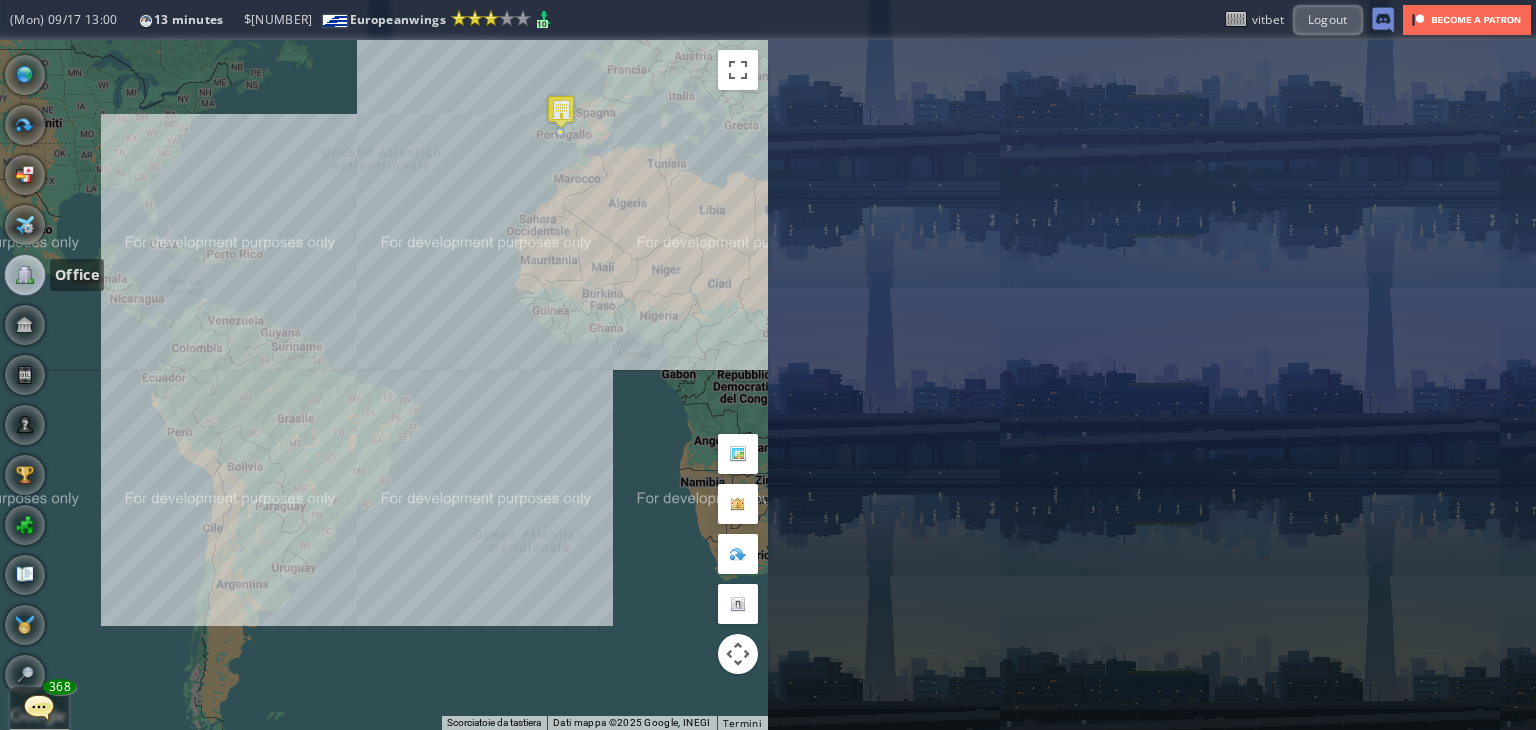 click at bounding box center [25, 275] 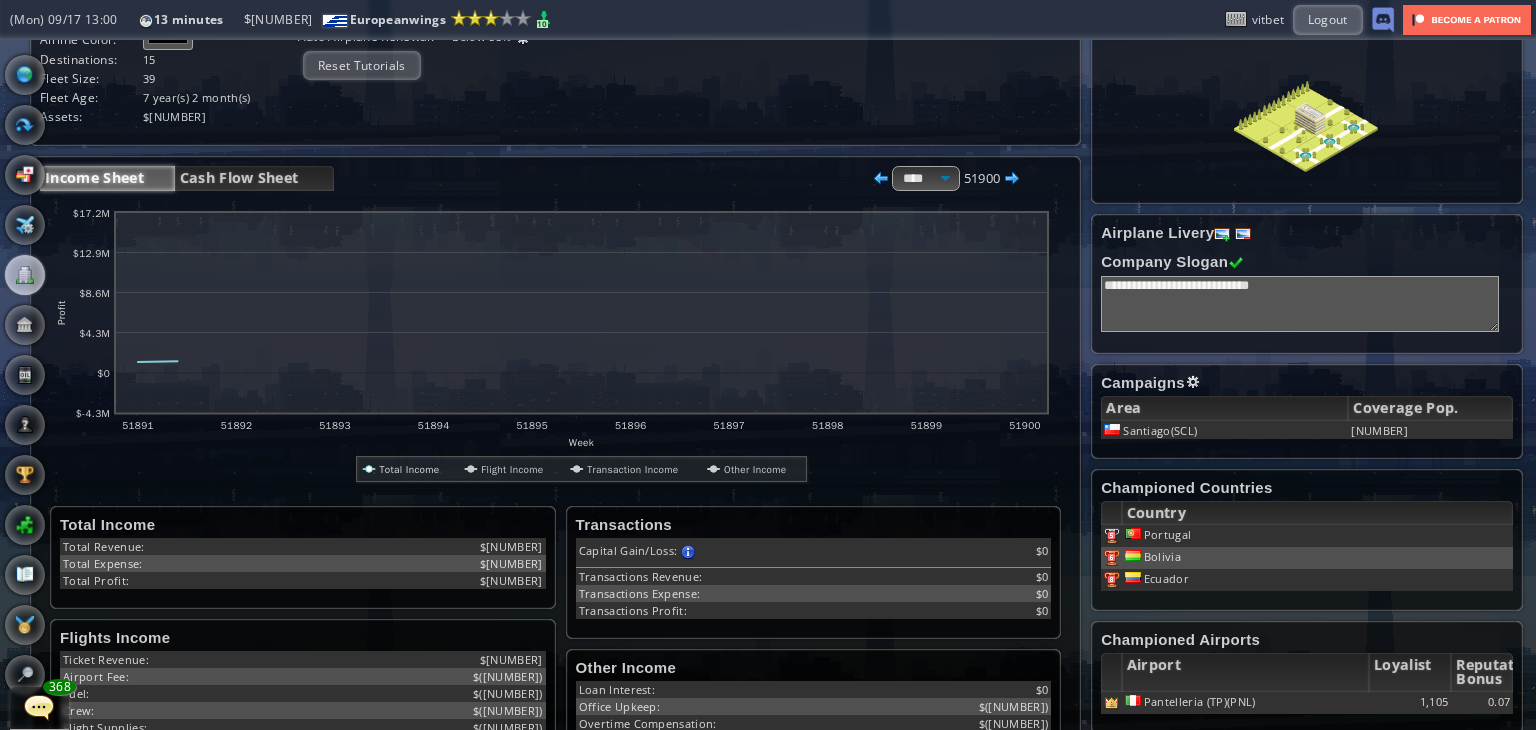 scroll, scrollTop: 152, scrollLeft: 0, axis: vertical 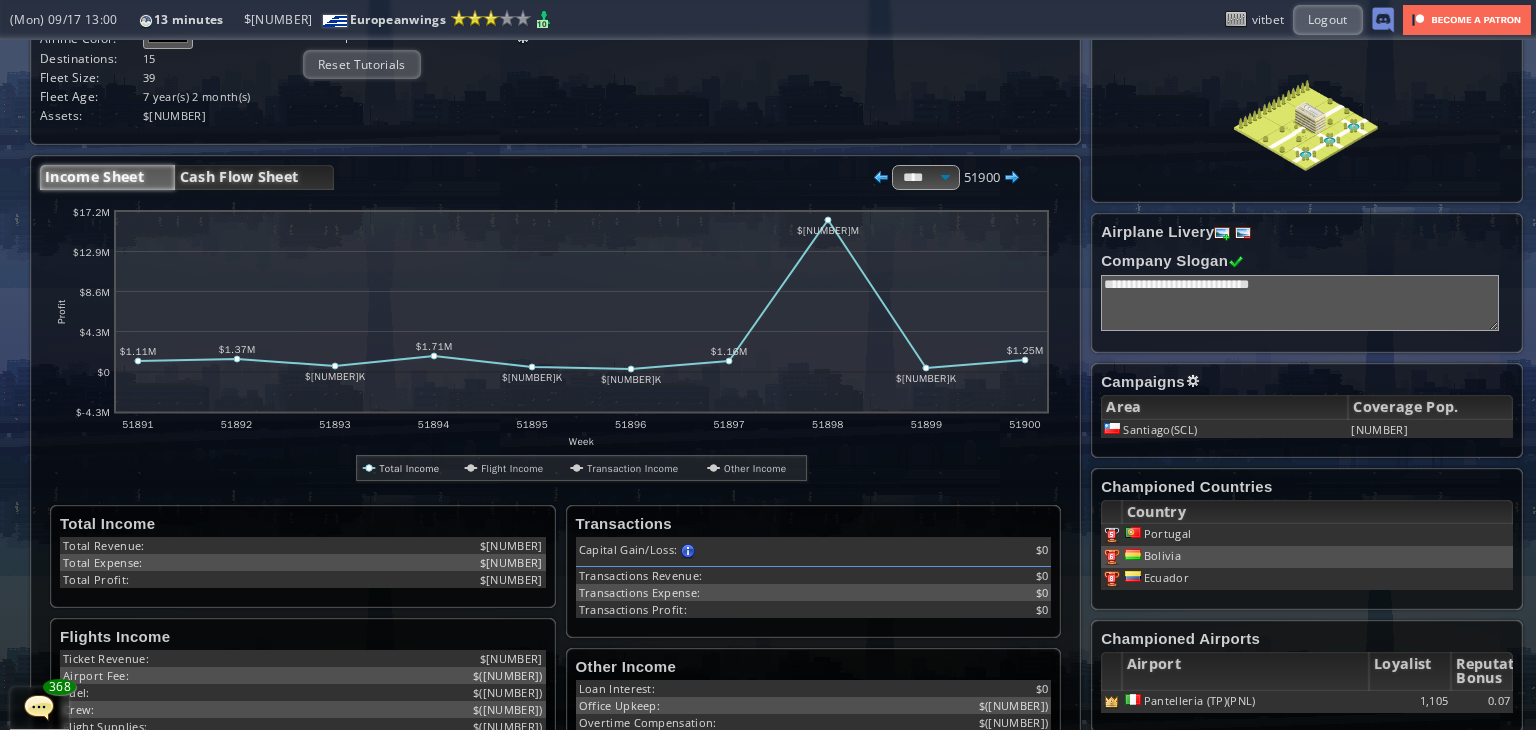 click on "Cash Flow Sheet" at bounding box center [254, 177] 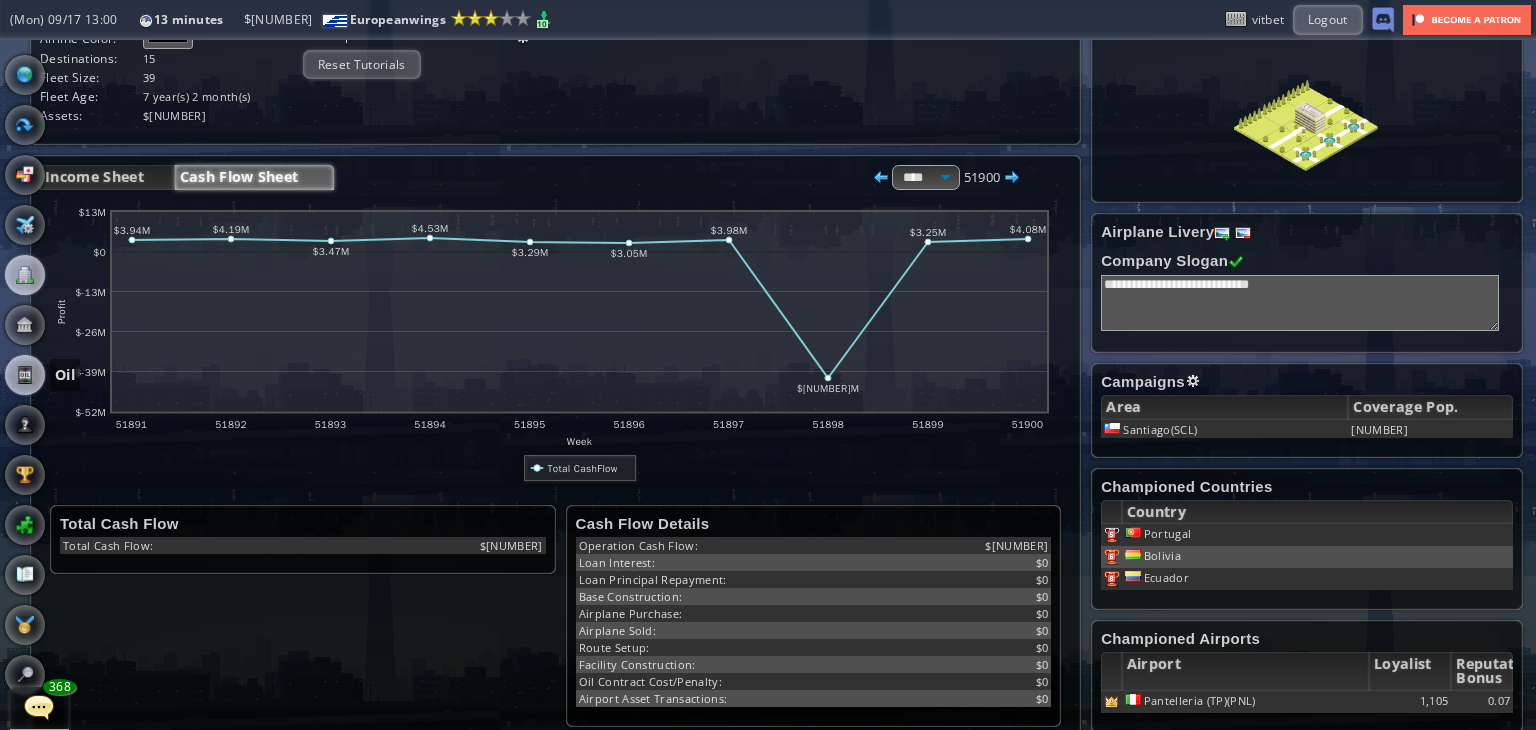 click at bounding box center (25, 375) 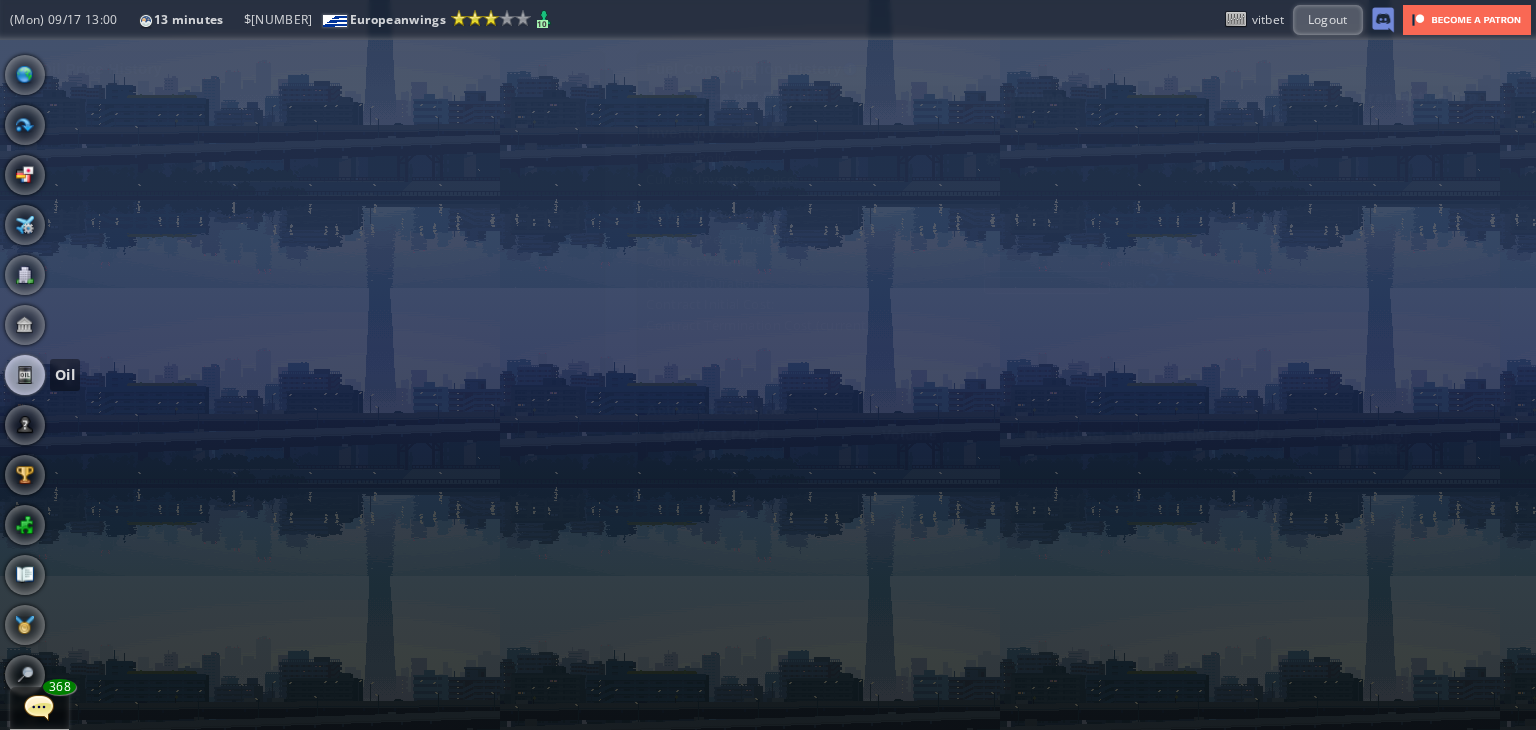 scroll, scrollTop: 0, scrollLeft: 0, axis: both 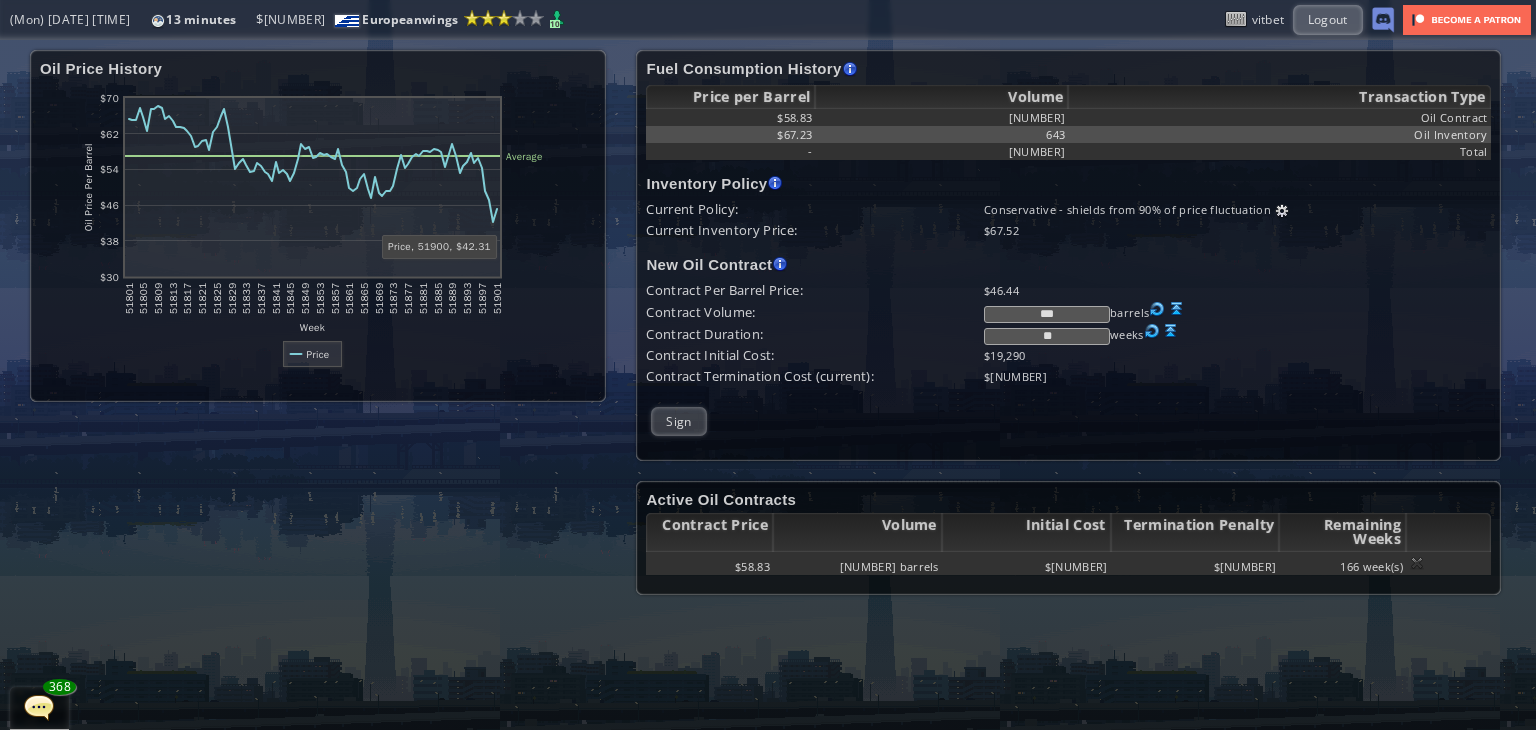 click on "**" at bounding box center (1047, 336) 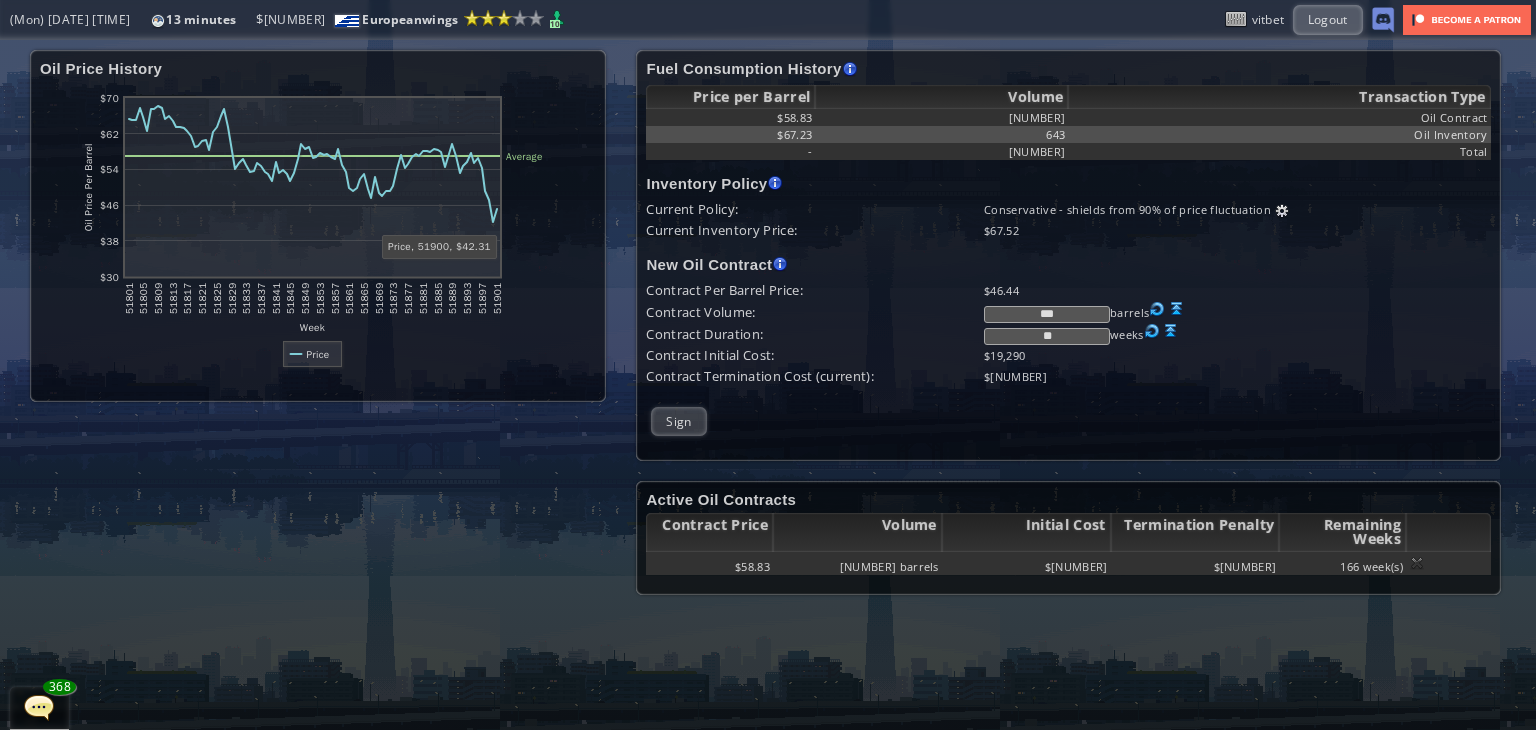 click on "**" at bounding box center (1047, 336) 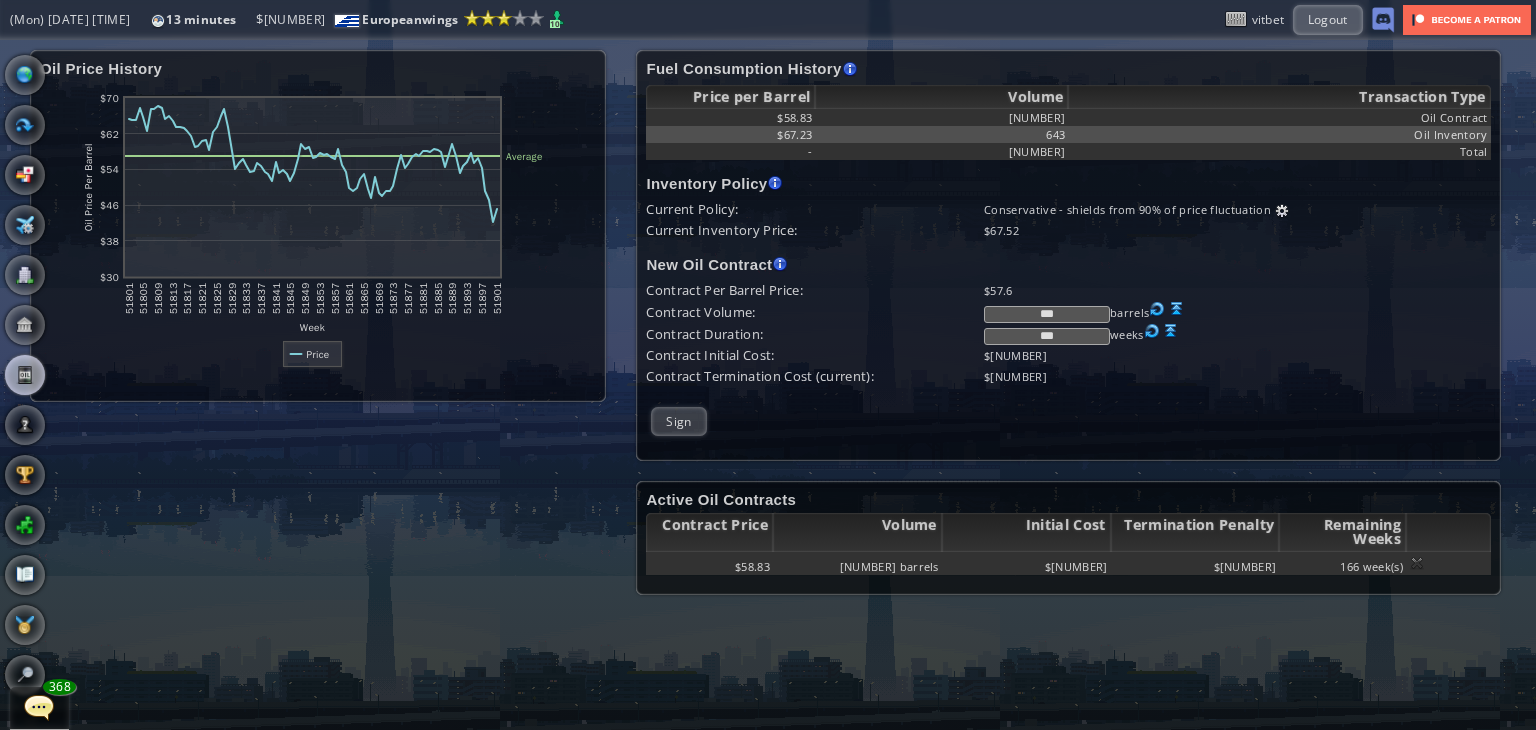 type on "***" 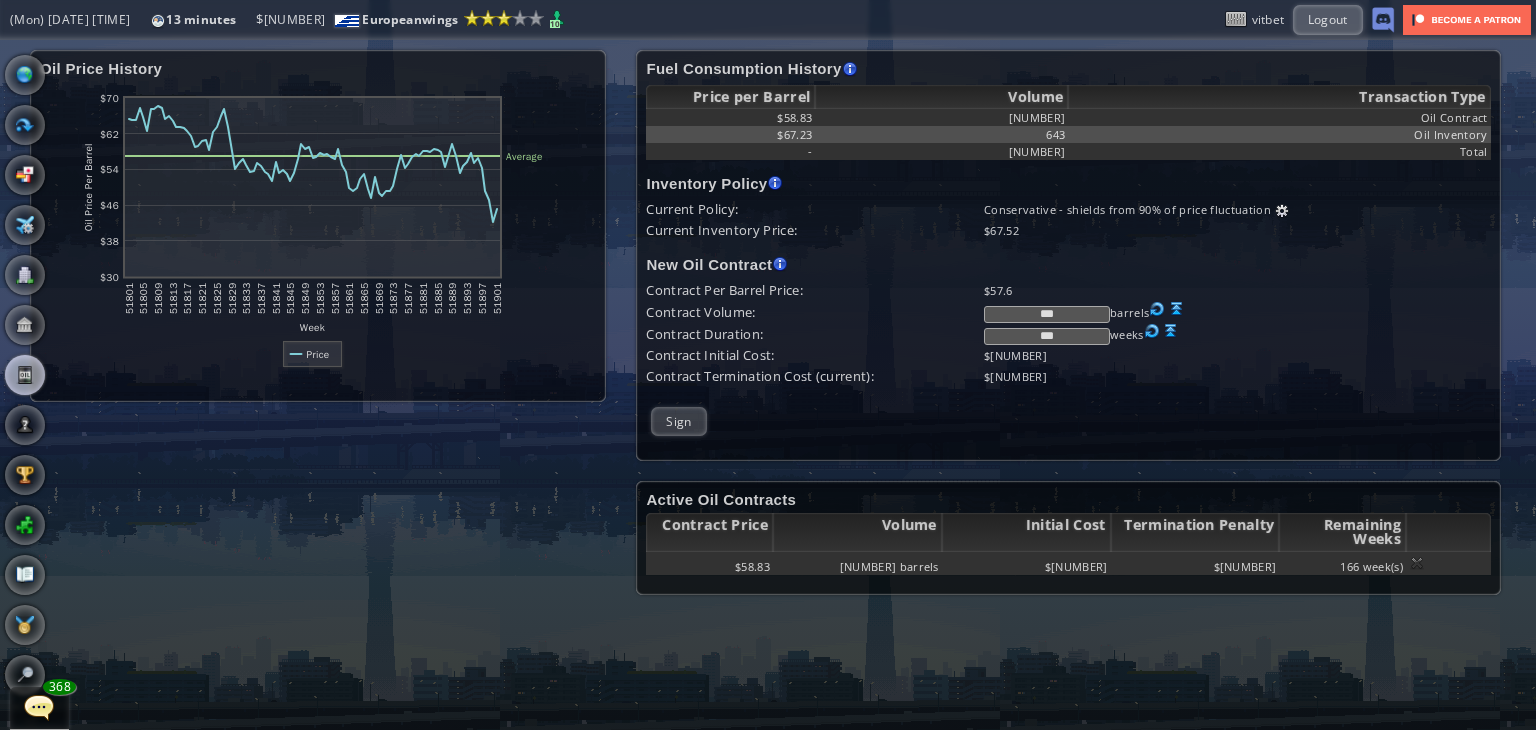 click on "World Map" at bounding box center [25, 75] 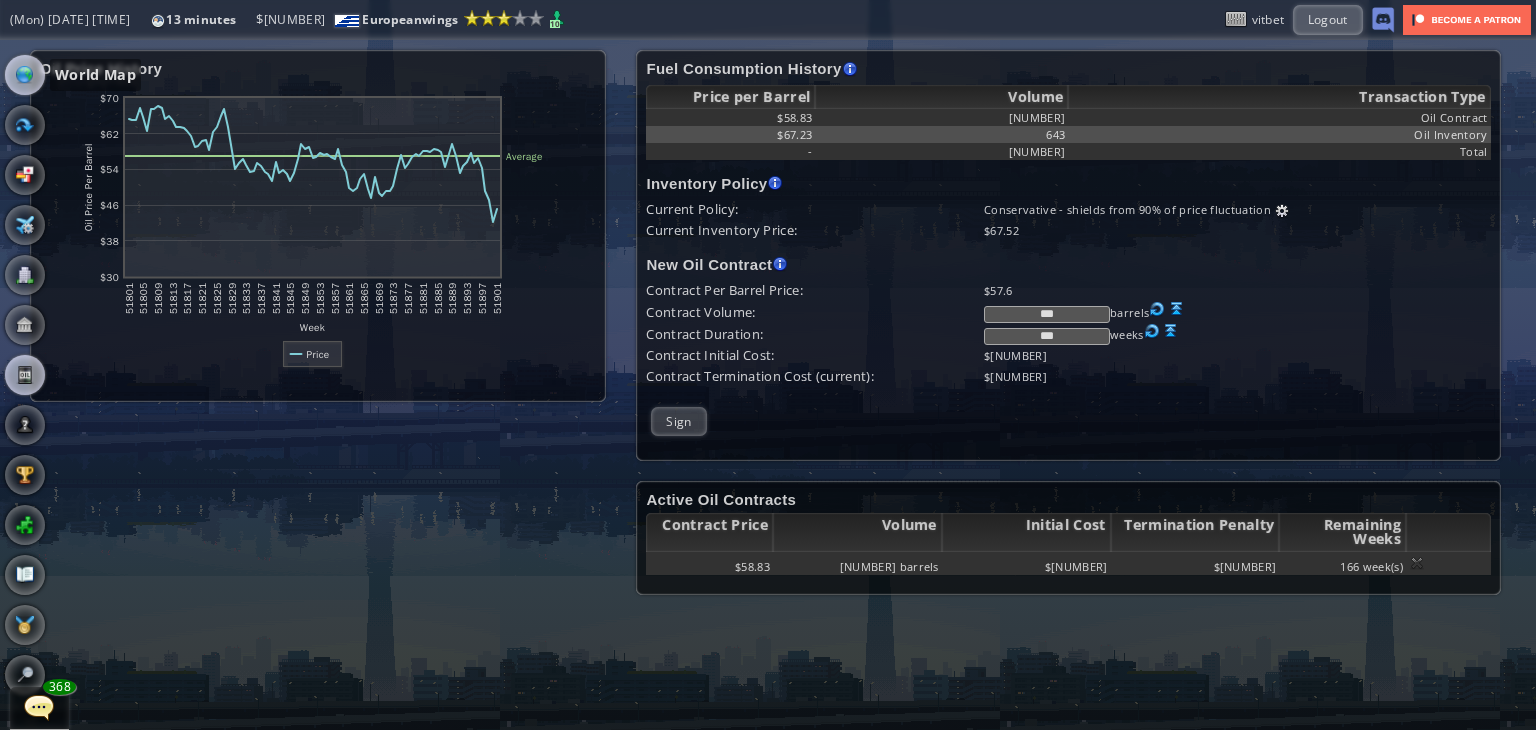 click at bounding box center (25, 75) 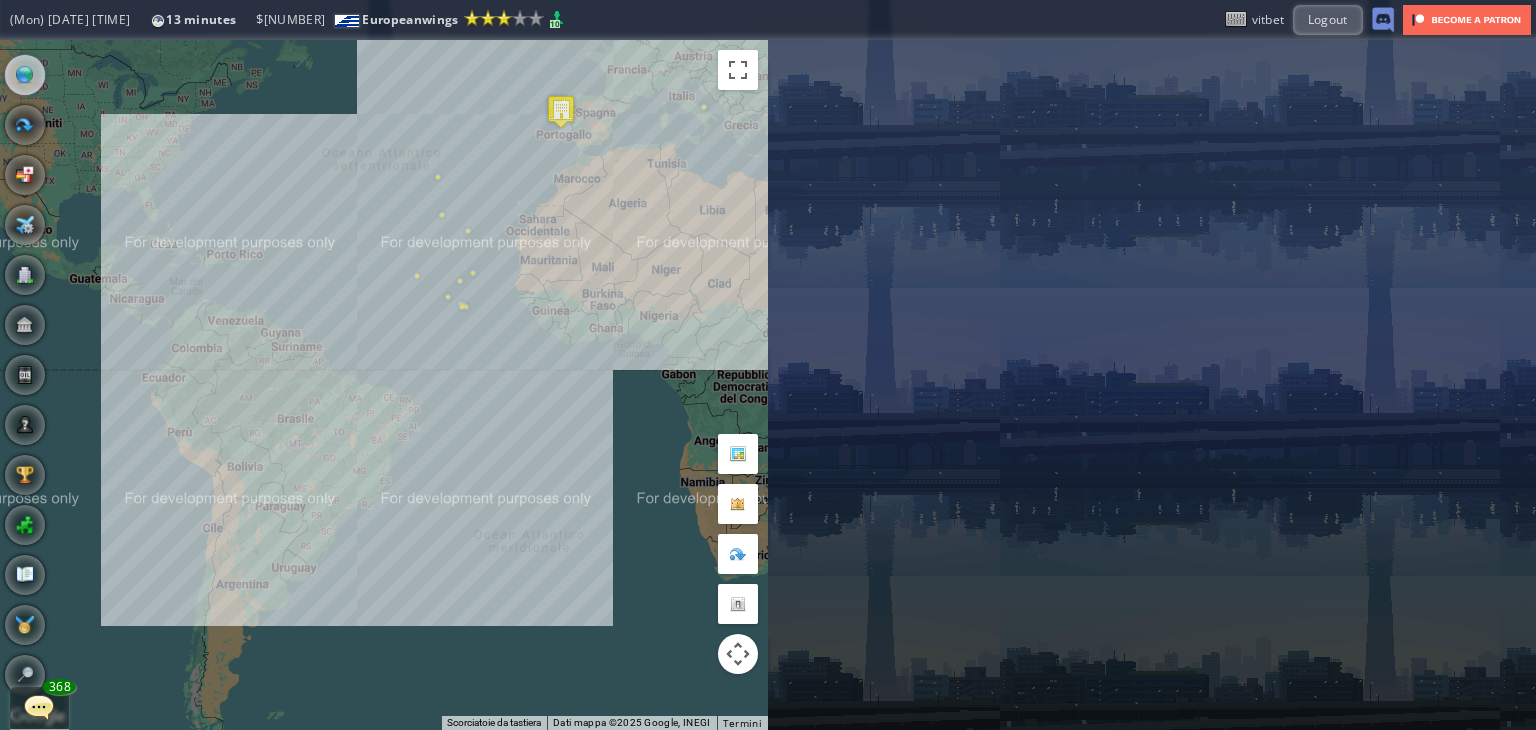 click on "Per navigare, premi i tasti Freccia." at bounding box center (384, 385) 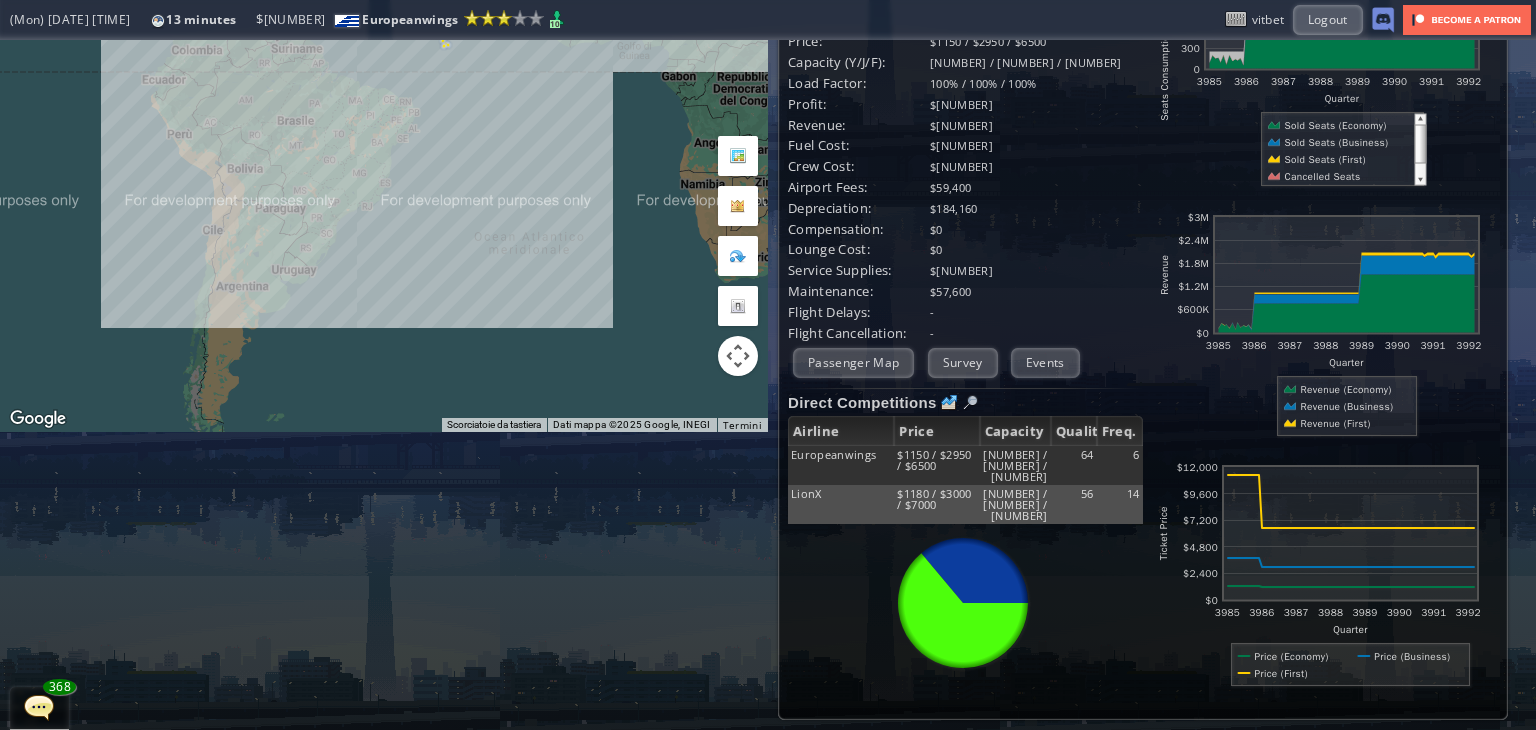 scroll, scrollTop: 0, scrollLeft: 0, axis: both 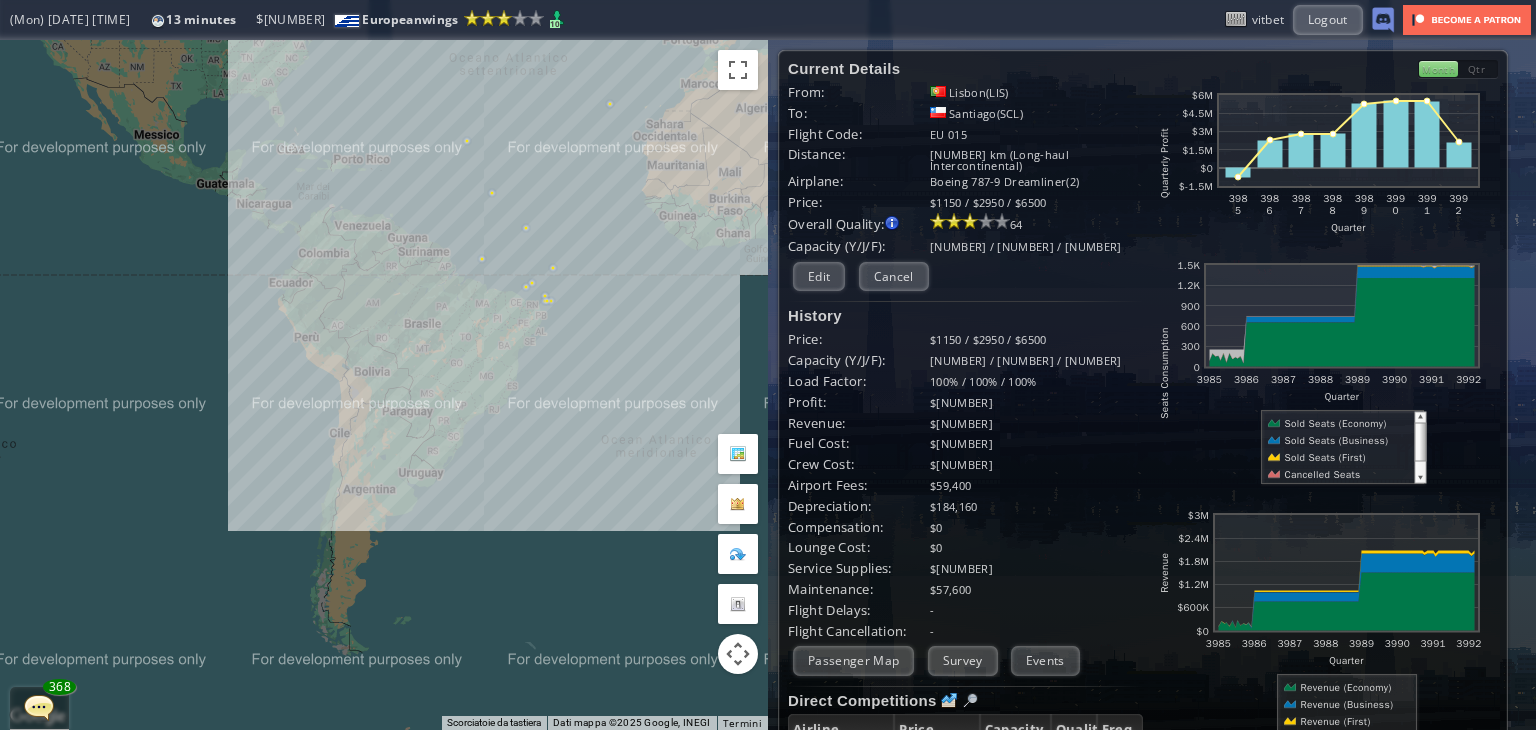 click on "Per navigare, premi i tasti Freccia." at bounding box center [384, 385] 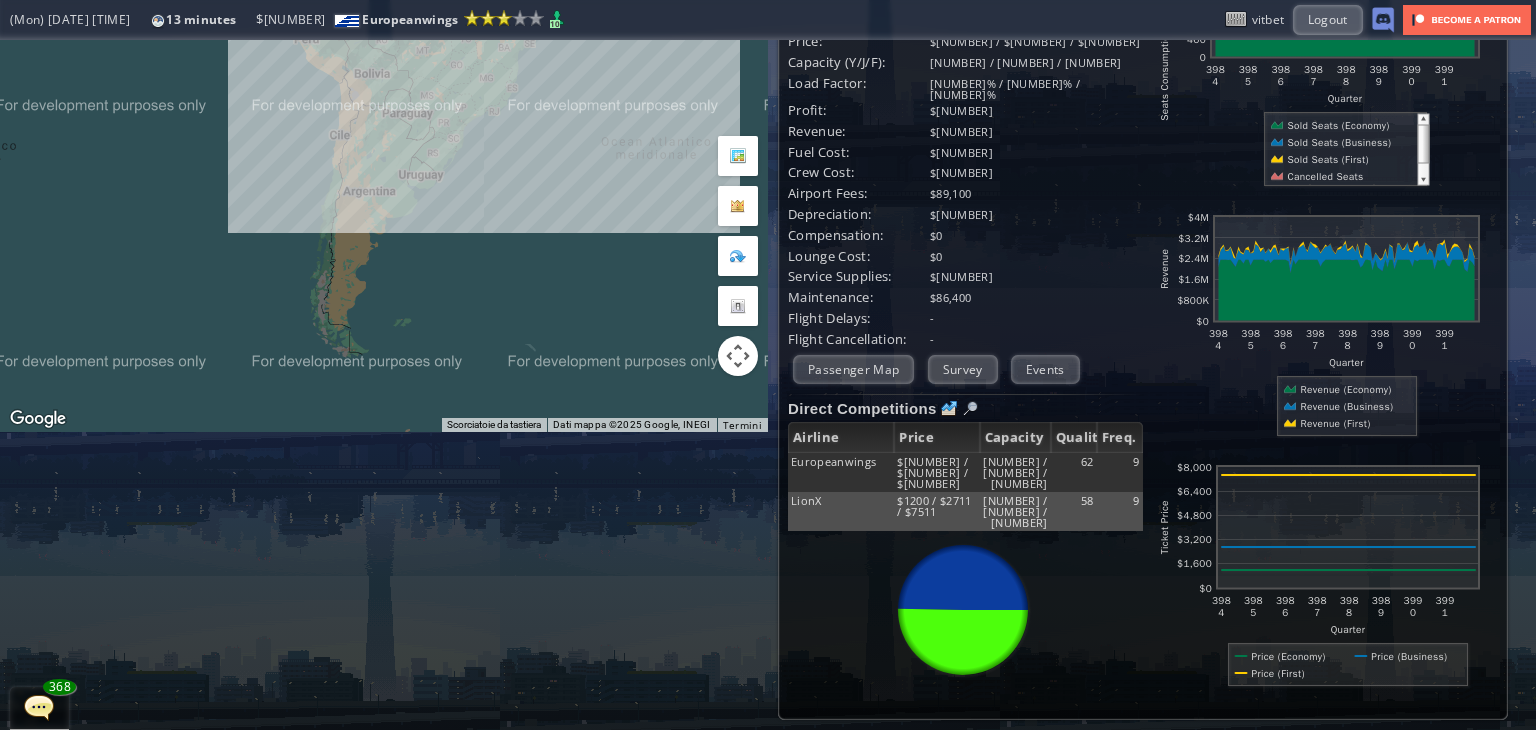 scroll, scrollTop: 0, scrollLeft: 0, axis: both 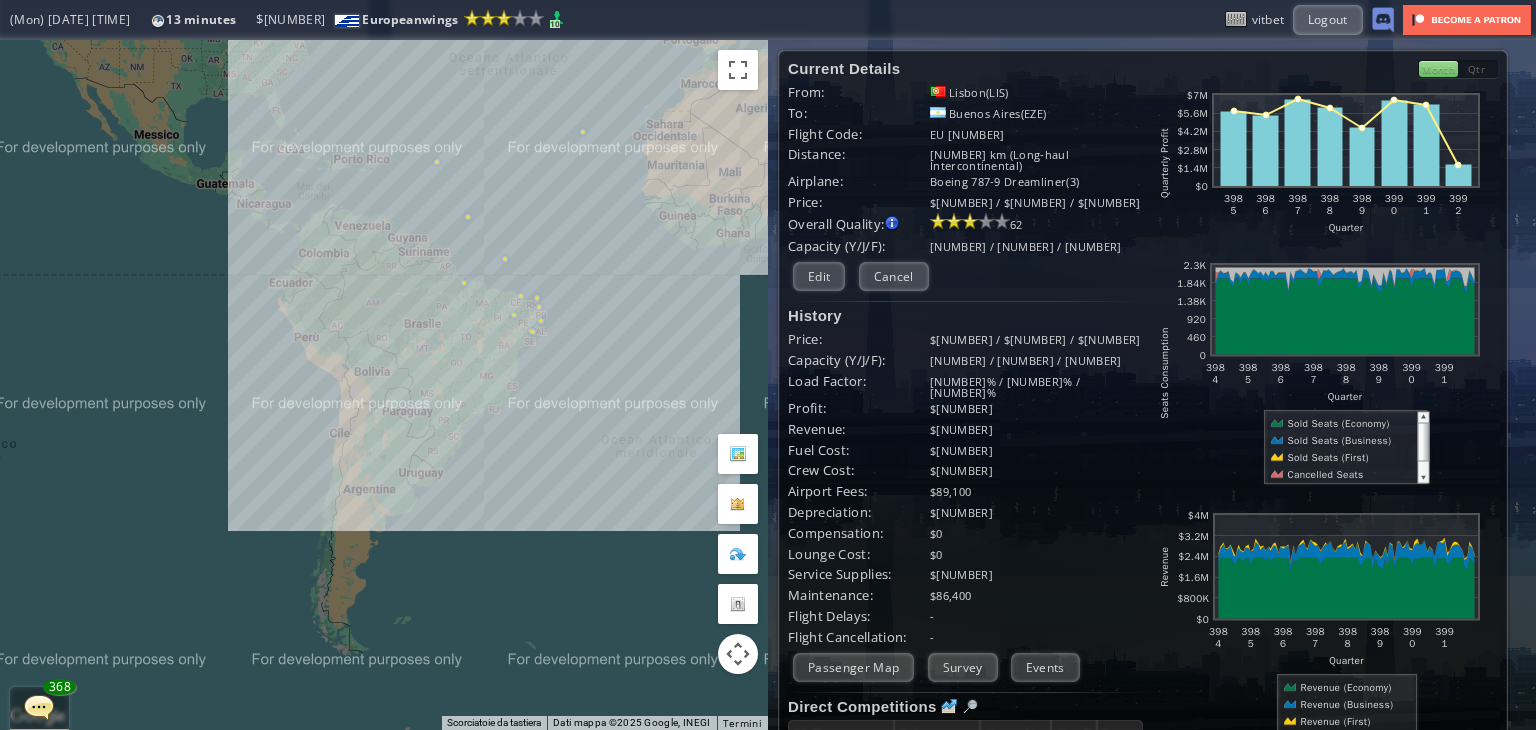 click on "Per navigare, premi i tasti Freccia." at bounding box center (384, 385) 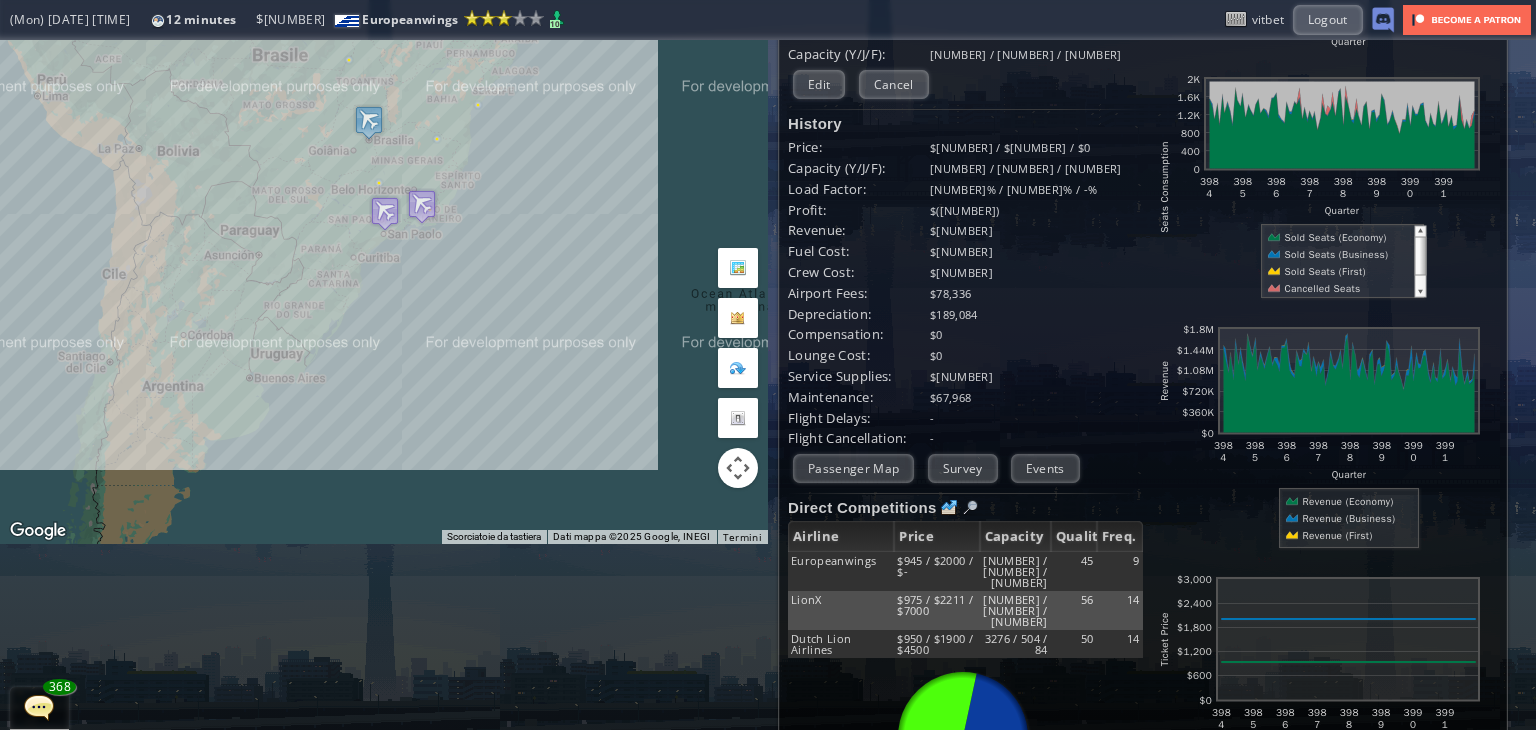 scroll, scrollTop: 0, scrollLeft: 0, axis: both 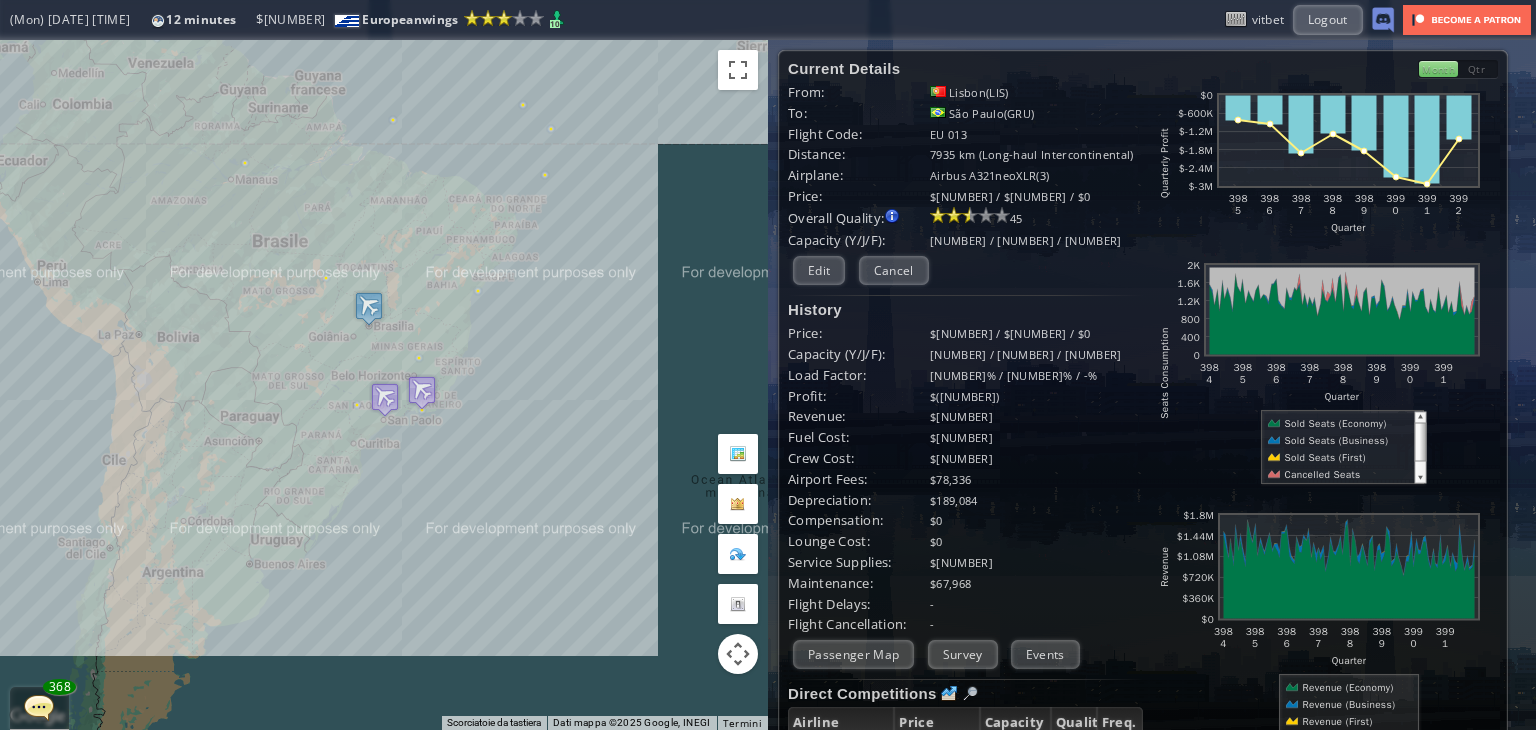 click on "Per navigare, premi i tasti Freccia." at bounding box center (384, 385) 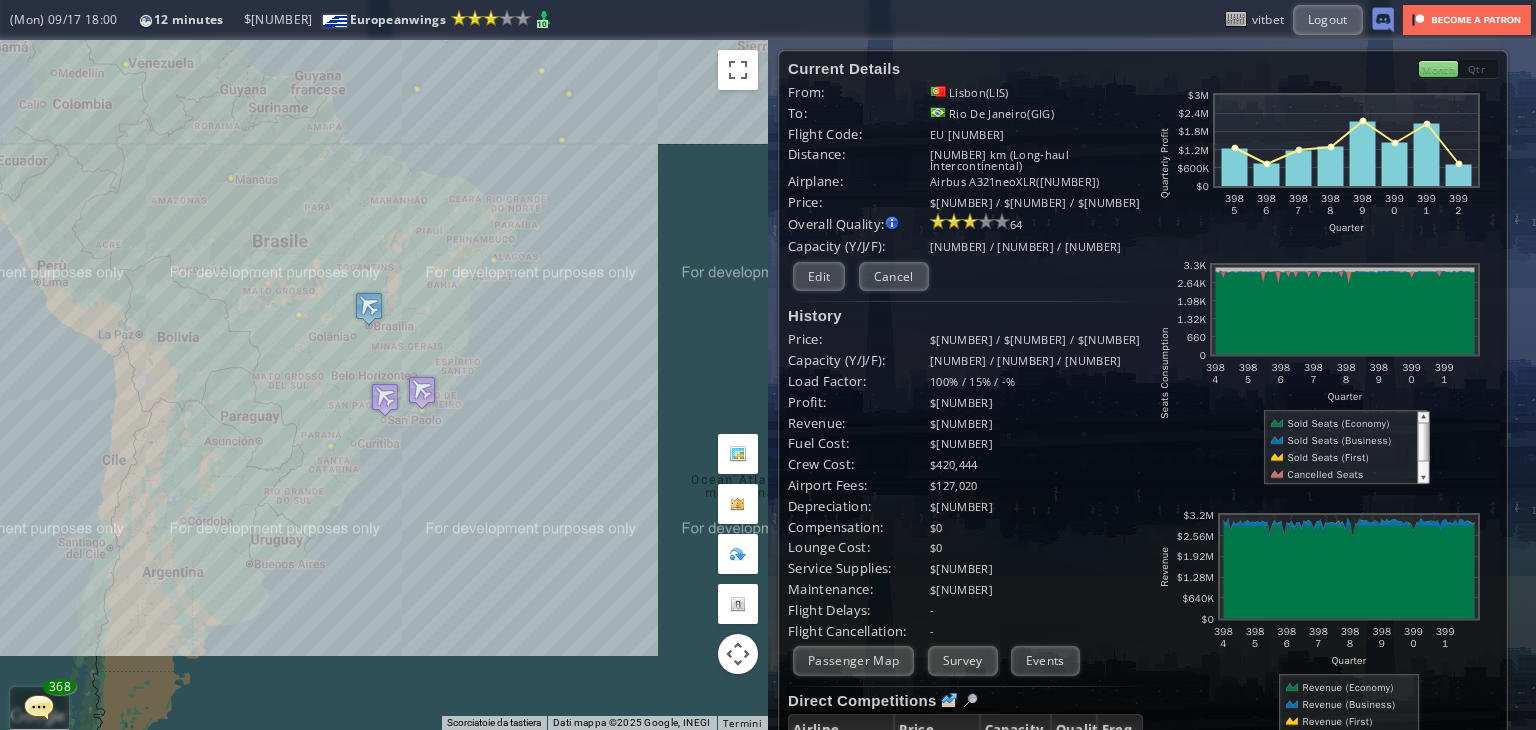 click on "Per navigare, premi i tasti Freccia." at bounding box center (384, 385) 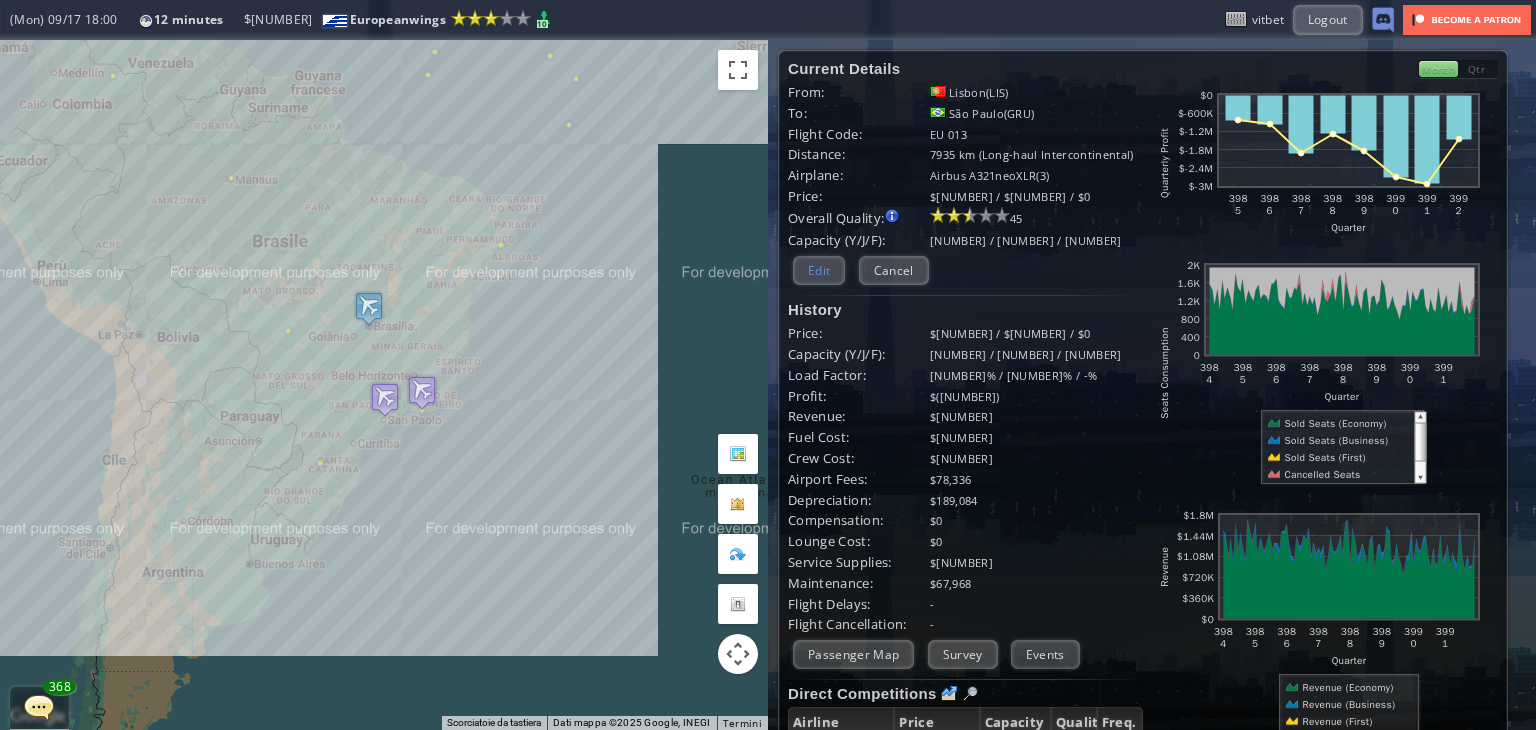 click on "Edit" at bounding box center (819, 270) 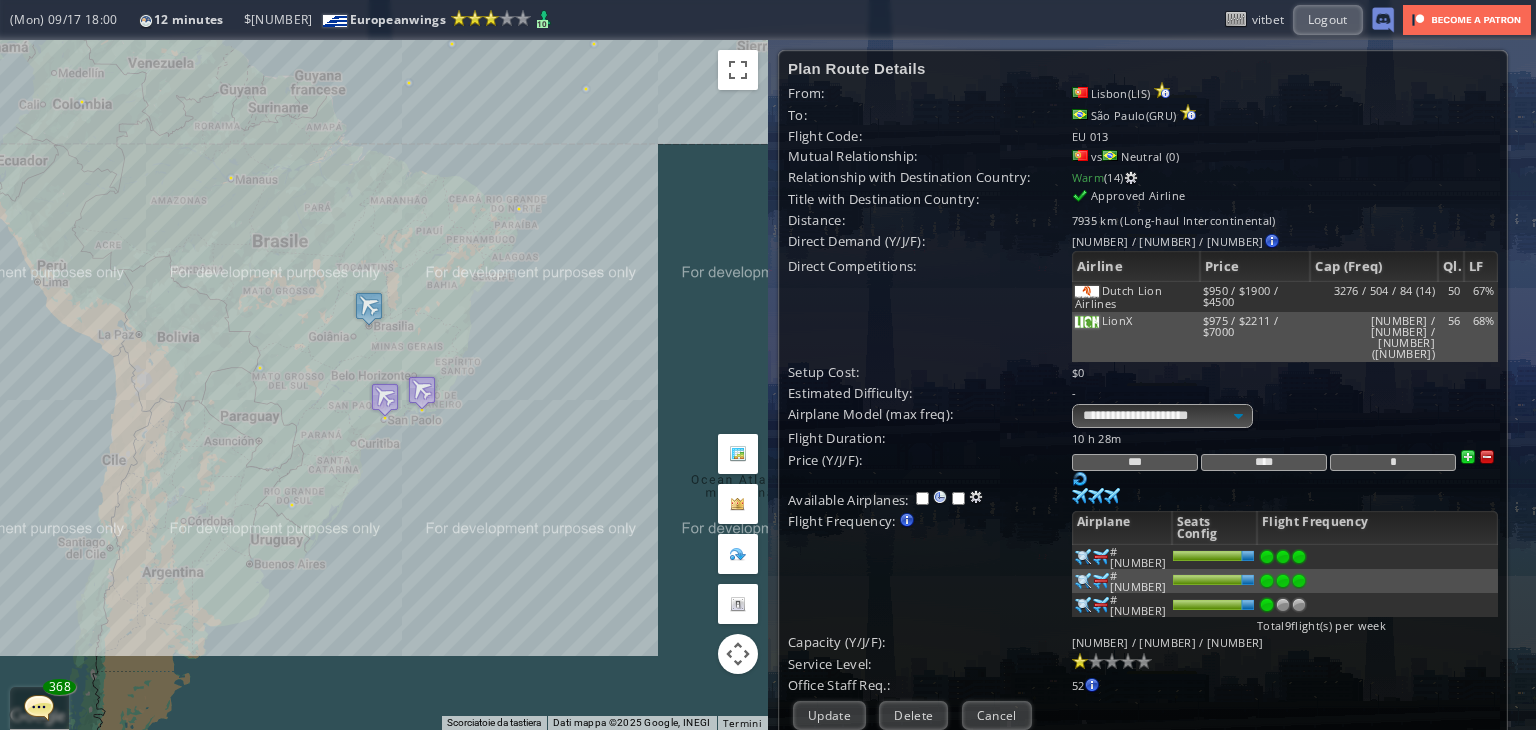 click at bounding box center (1267, 557) 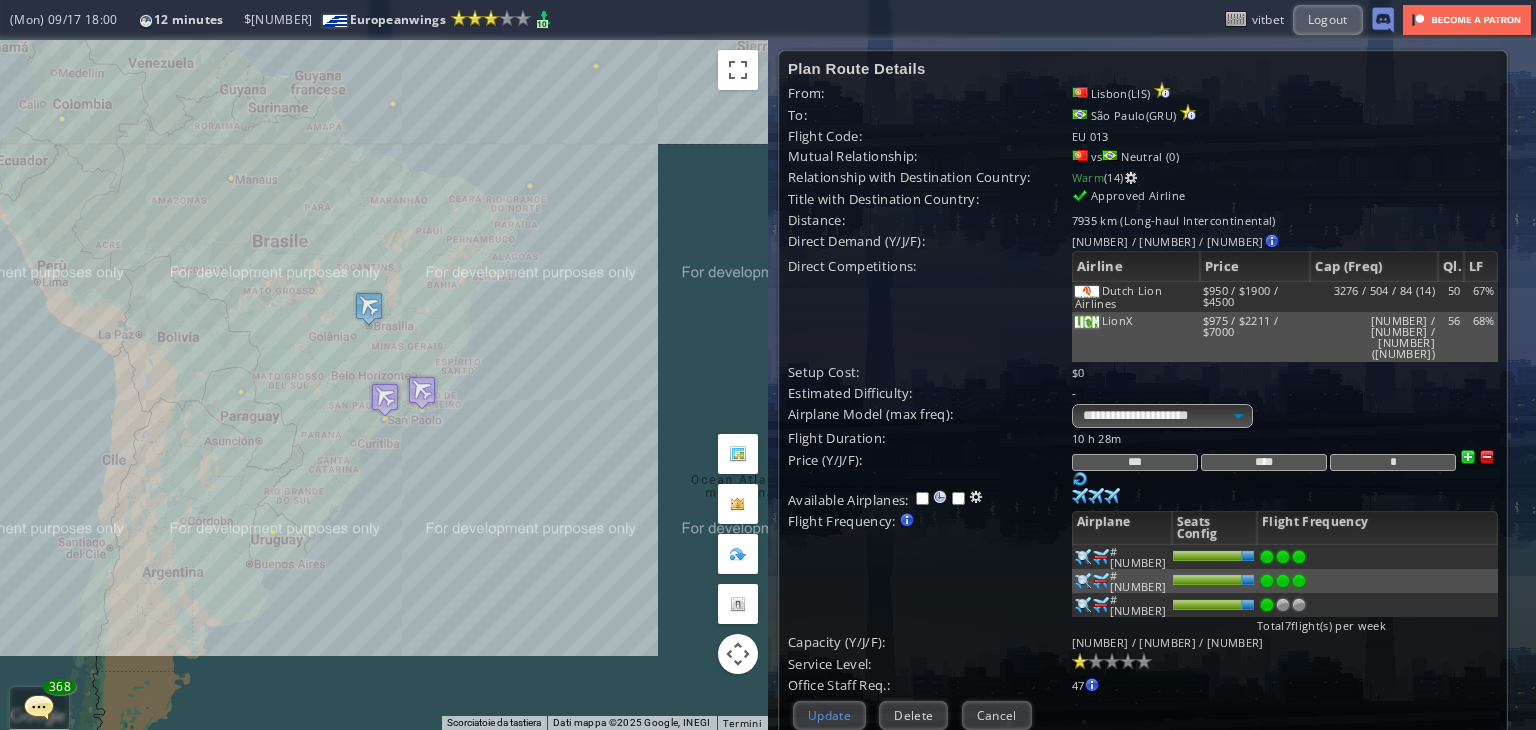 click on "Update" at bounding box center (829, 715) 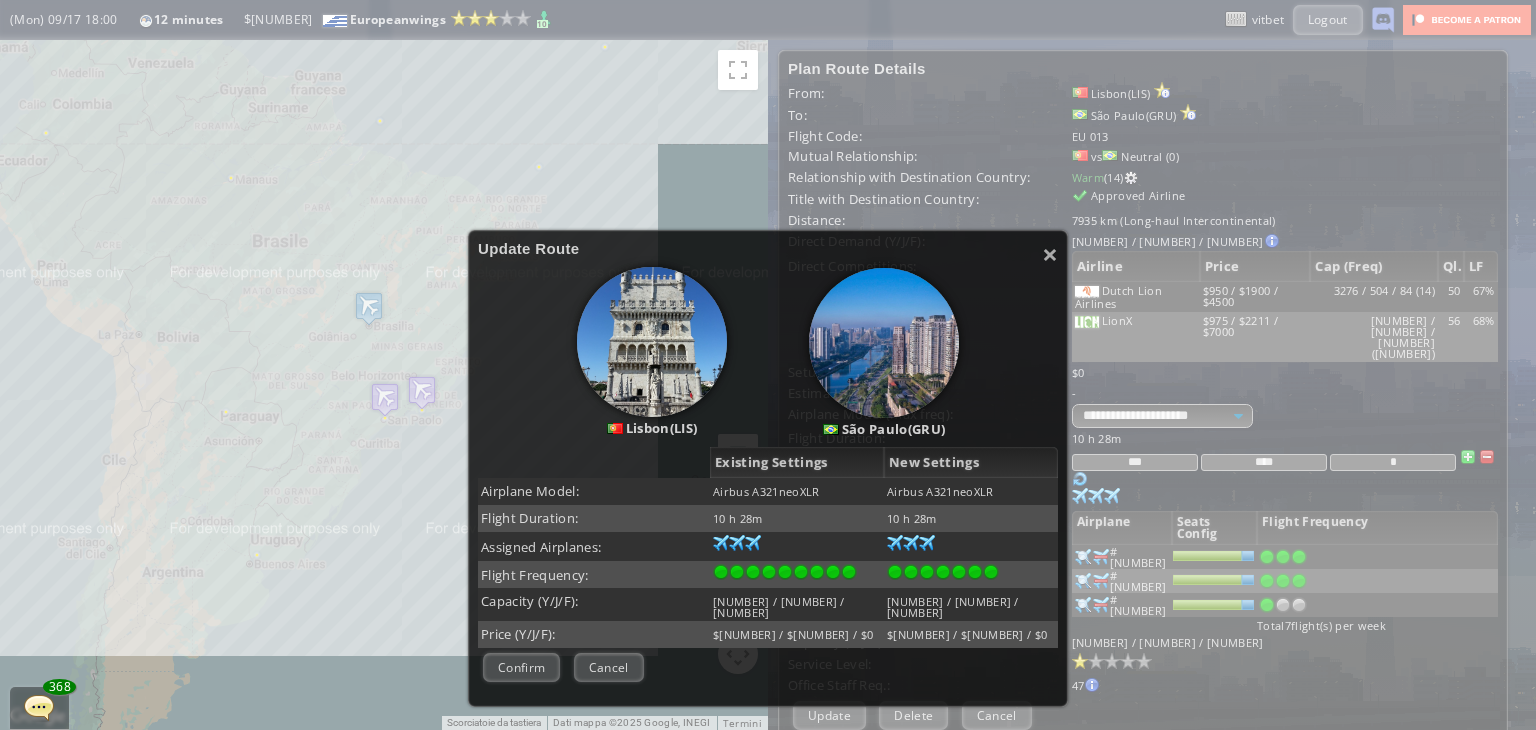 click on "×
Update Route
[CITY](LIS)
[CITY](GRU)
Existing Settings
New Settings
Airplane Model:
Airbus A321neoXLR
Airbus A321neoXLR
Flight Duration:
[NUMBER] h [NUMBER]m
[NUMBER] h [NUMBER]m
Assigned Airplanes:
[NUMBER] [NUMBER] [NUMBER] [NUMBER] [NUMBER] [NUMBER]
[NUMBER] [NUMBER] [NUMBER] [NUMBER] [NUMBER] [NUMBER]
Flight Frequency:
Capacity (Y/J/F):
[NUMBER] / [NUMBER] / [NUMBER]
[NUMBER] / [NUMBER] / [NUMBER]
Price (Y/J/F):
$[NUMBER] / $[NUMBER] / $0
$[NUMBER] / $[NUMBER] / $0
Negotiation Difficulty :
Too hard! Reduce frequency, change airport or improve relationship first.
Difficulty value should be less than delegates available below.
Hover over the Red Cross icon above for details.
Delegates" at bounding box center [768, 468] 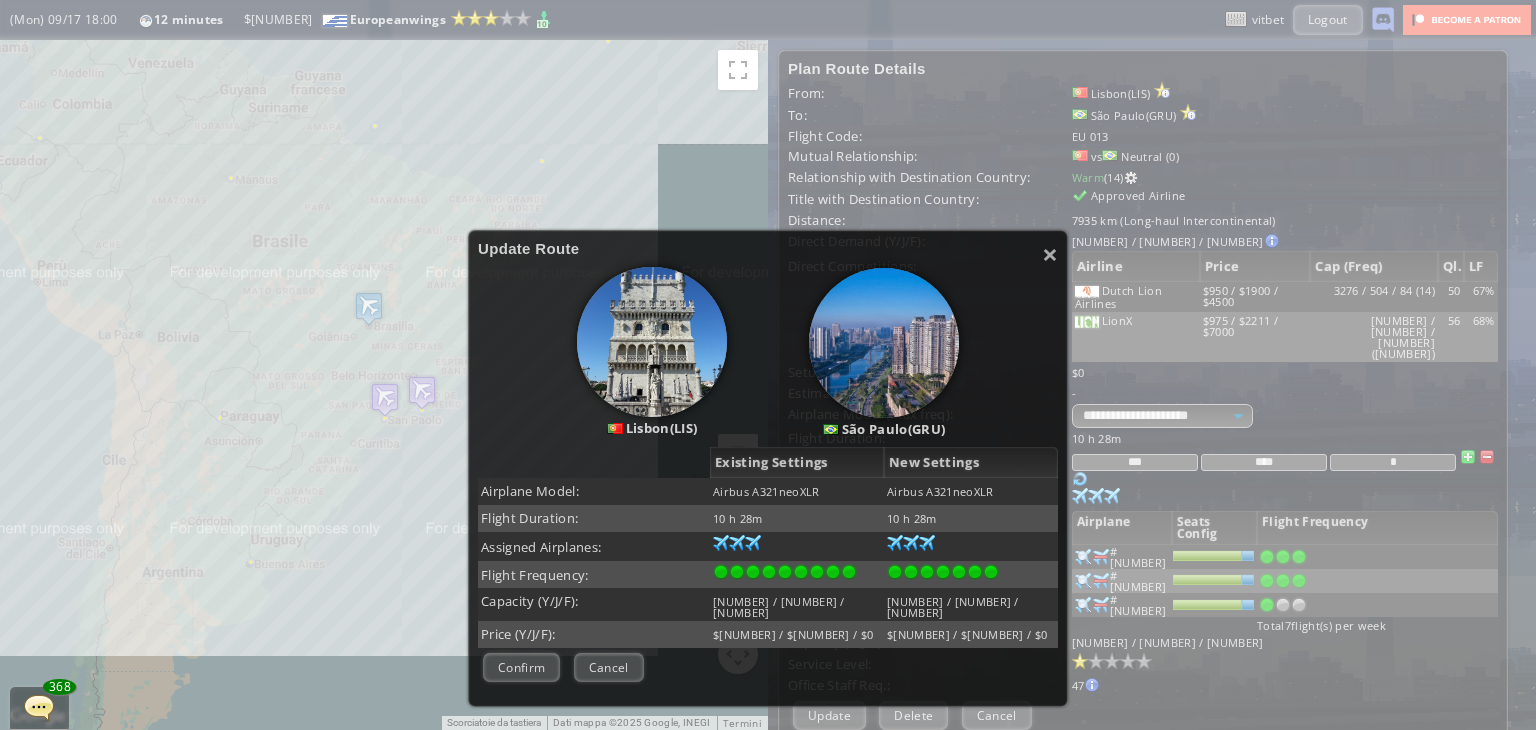 click on "Confirm
Negotiate
Cancel" at bounding box center [768, 667] 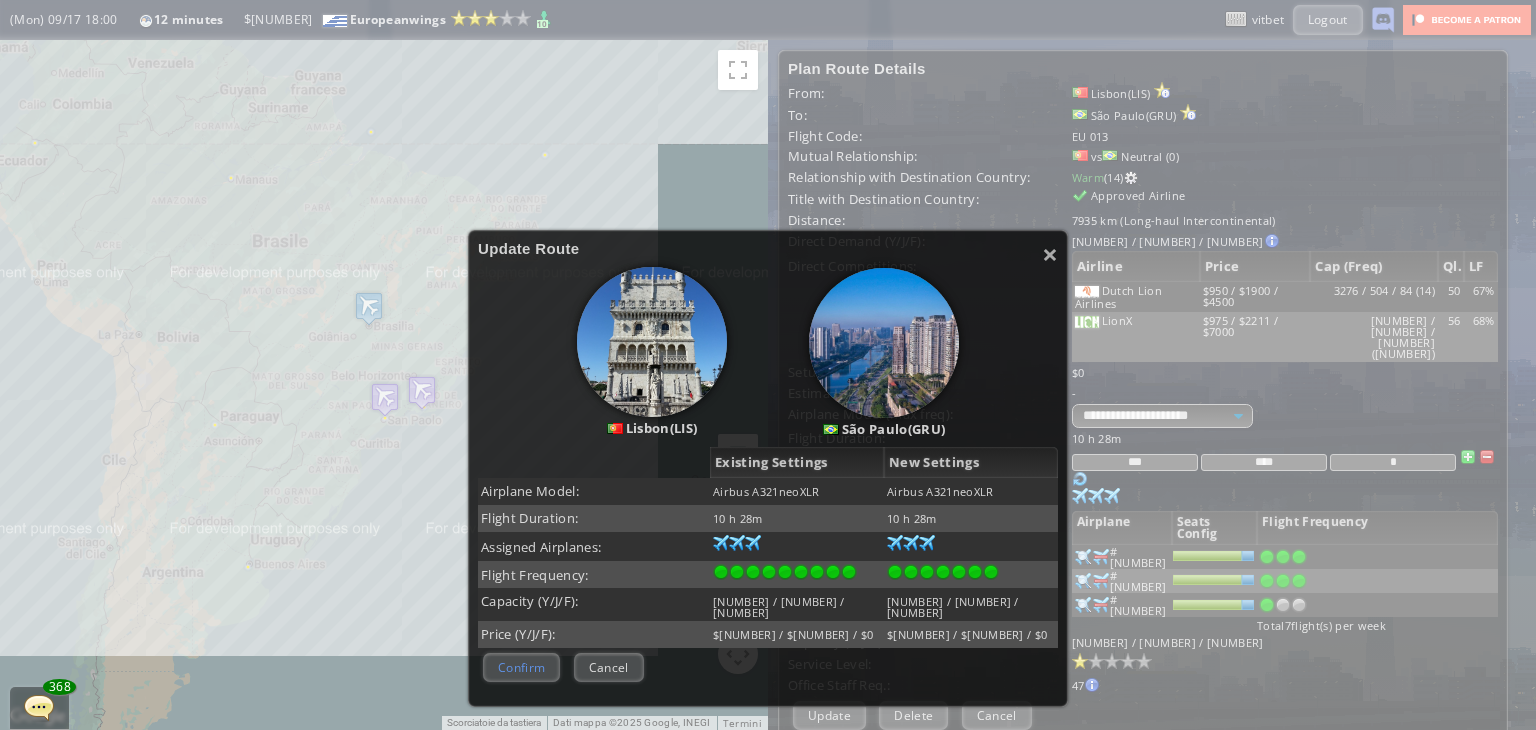click on "Confirm" at bounding box center (521, 667) 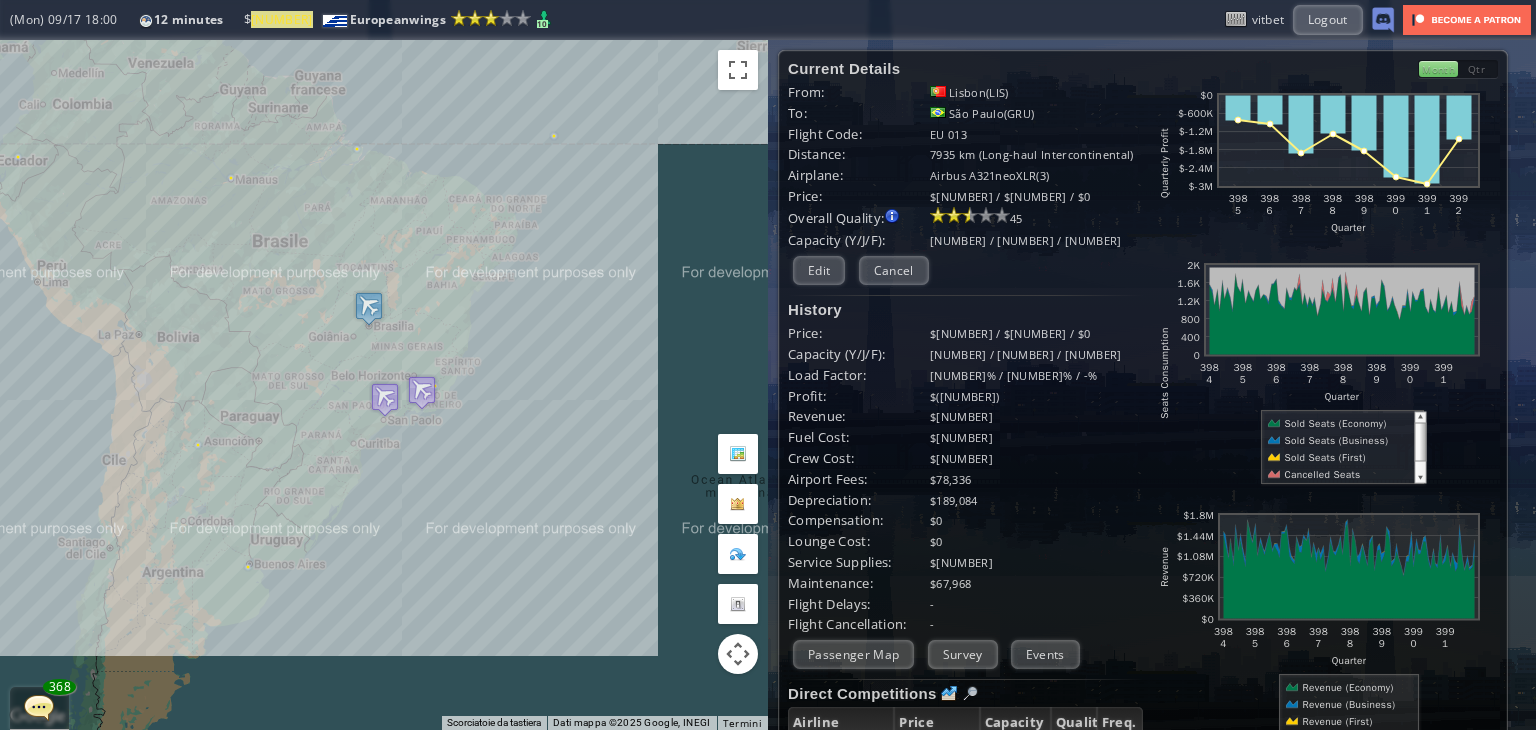 click on "Per navigare, premi i tasti Freccia." at bounding box center [384, 385] 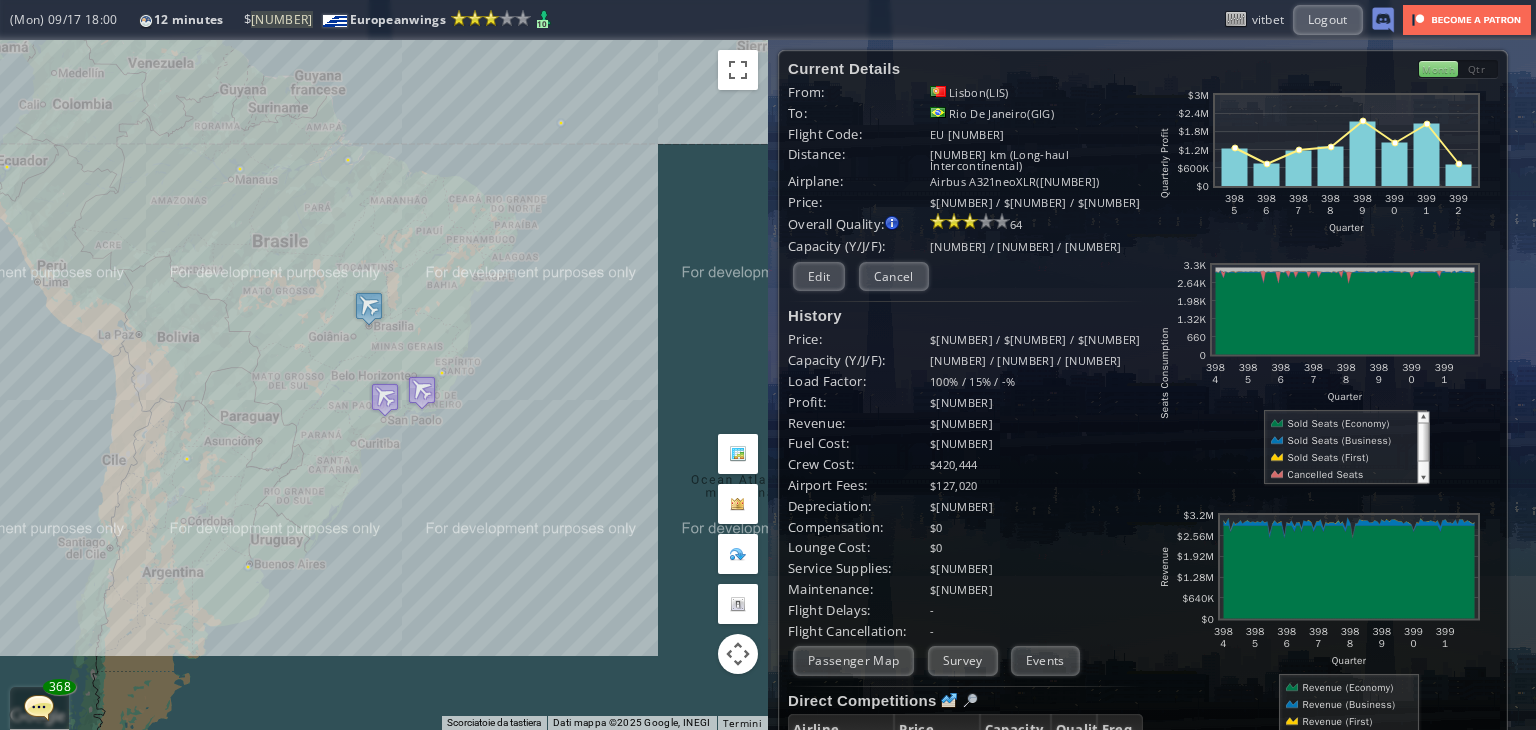 click on "Per navigare, premi i tasti Freccia." at bounding box center (384, 385) 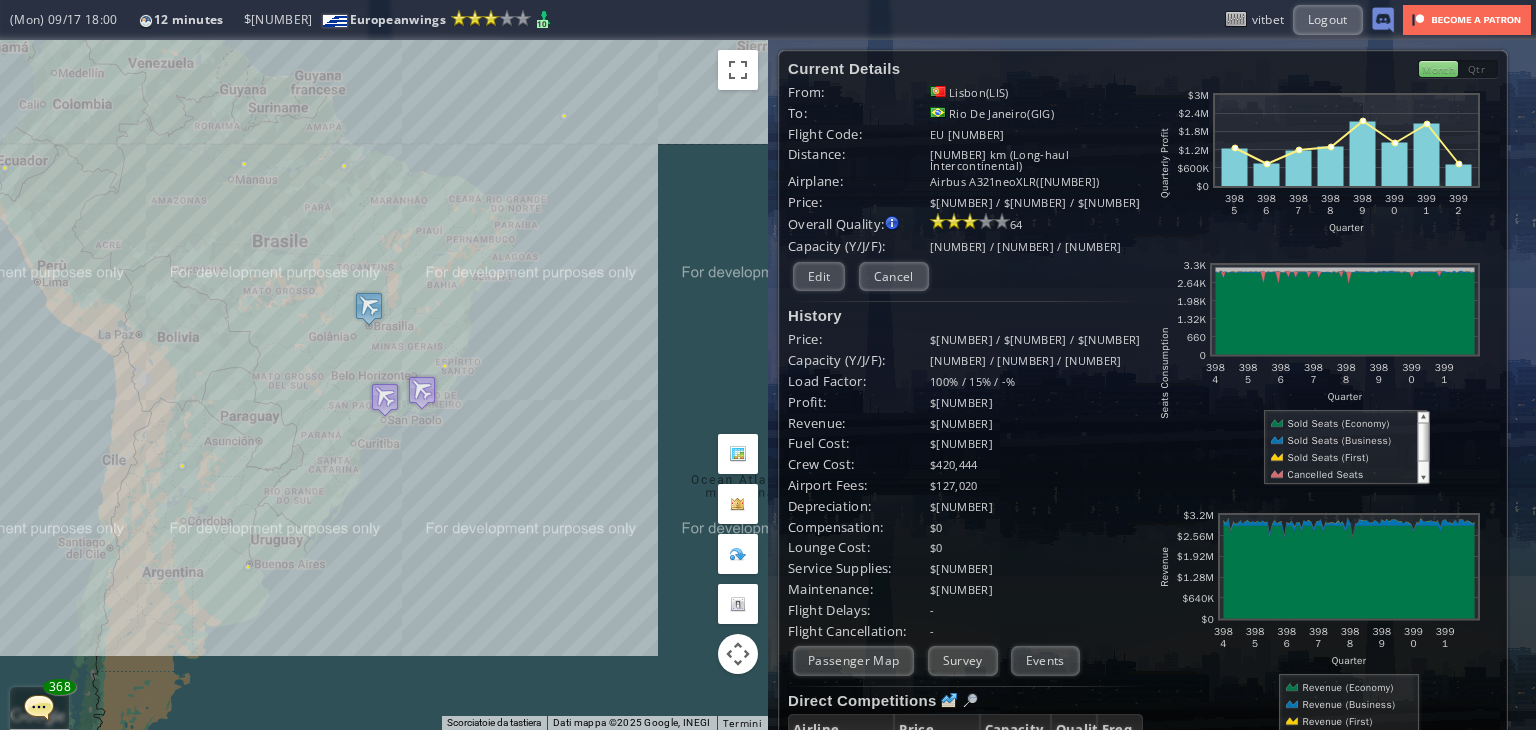 click on "Per navigare, premi i tasti Freccia." at bounding box center [384, 385] 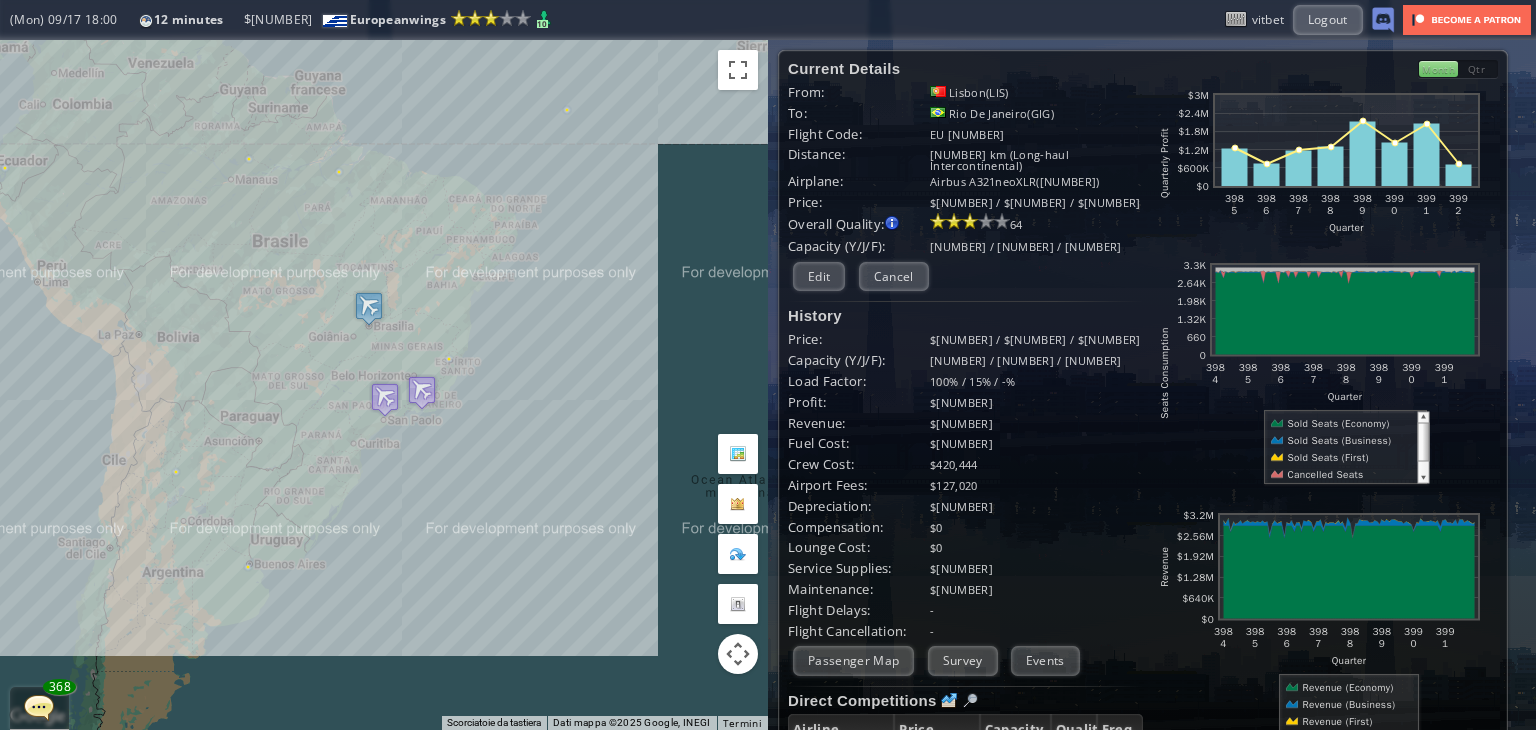 click on "Per navigare, premi i tasti Freccia." at bounding box center [384, 385] 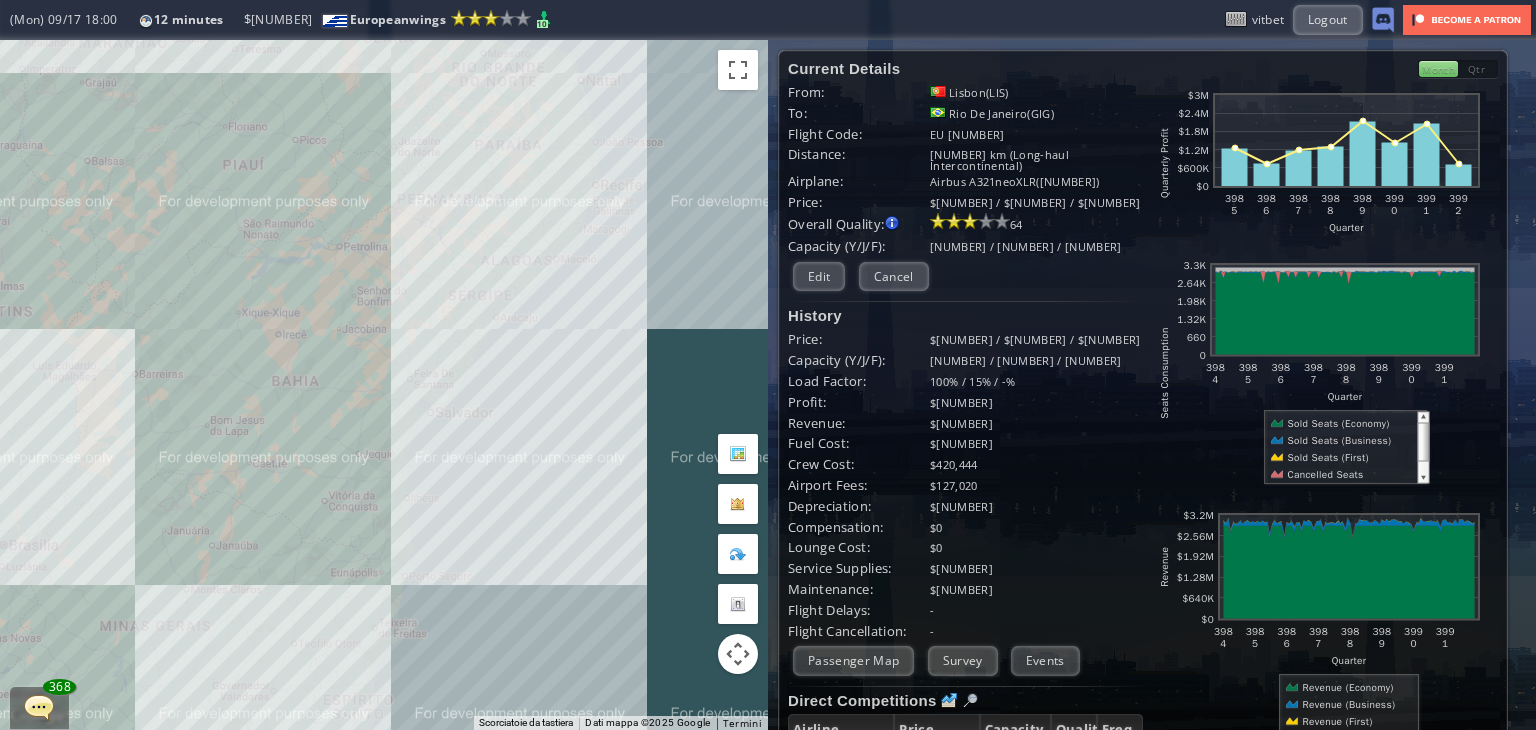 click on "Per navigare, premi i tasti Freccia." at bounding box center (384, 385) 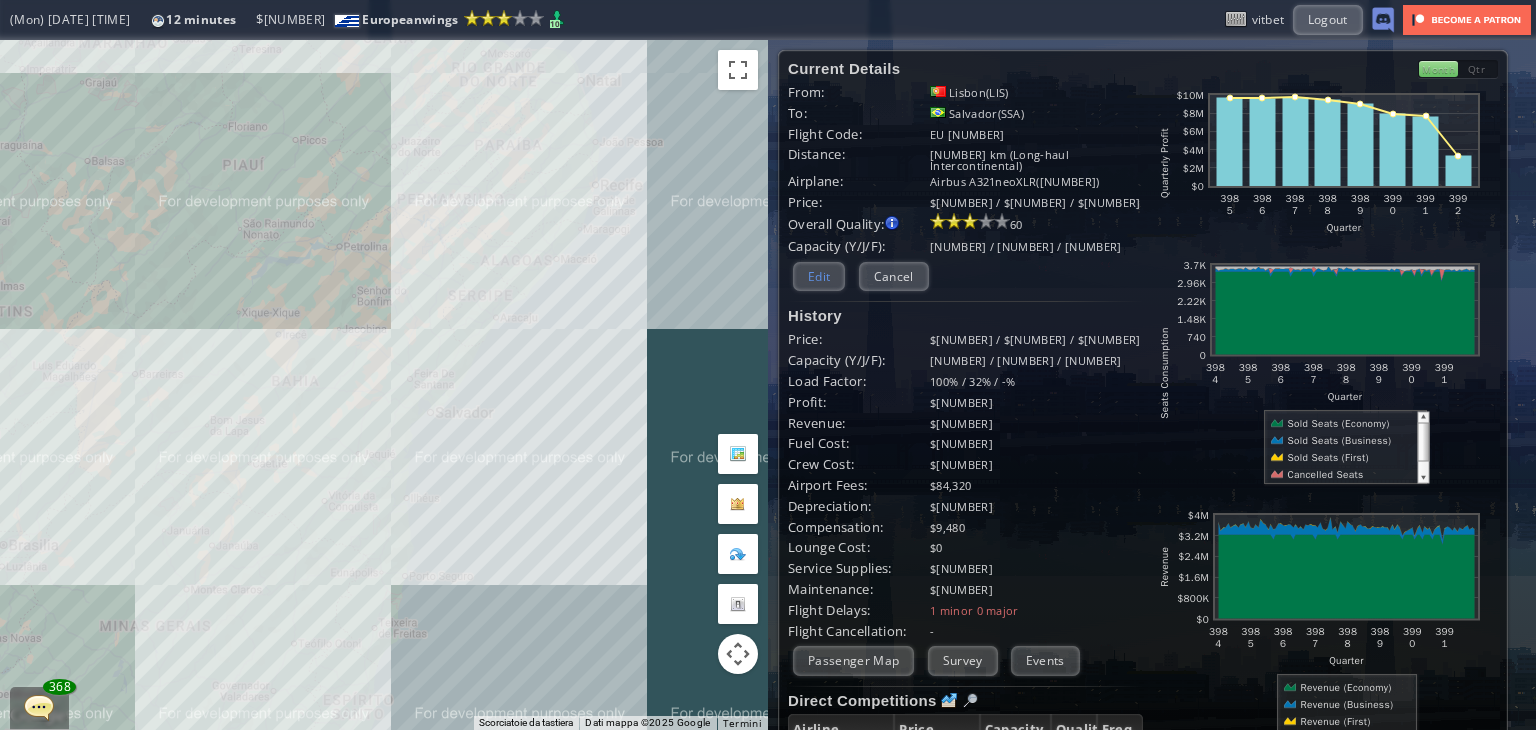 click on "Edit" at bounding box center [819, 276] 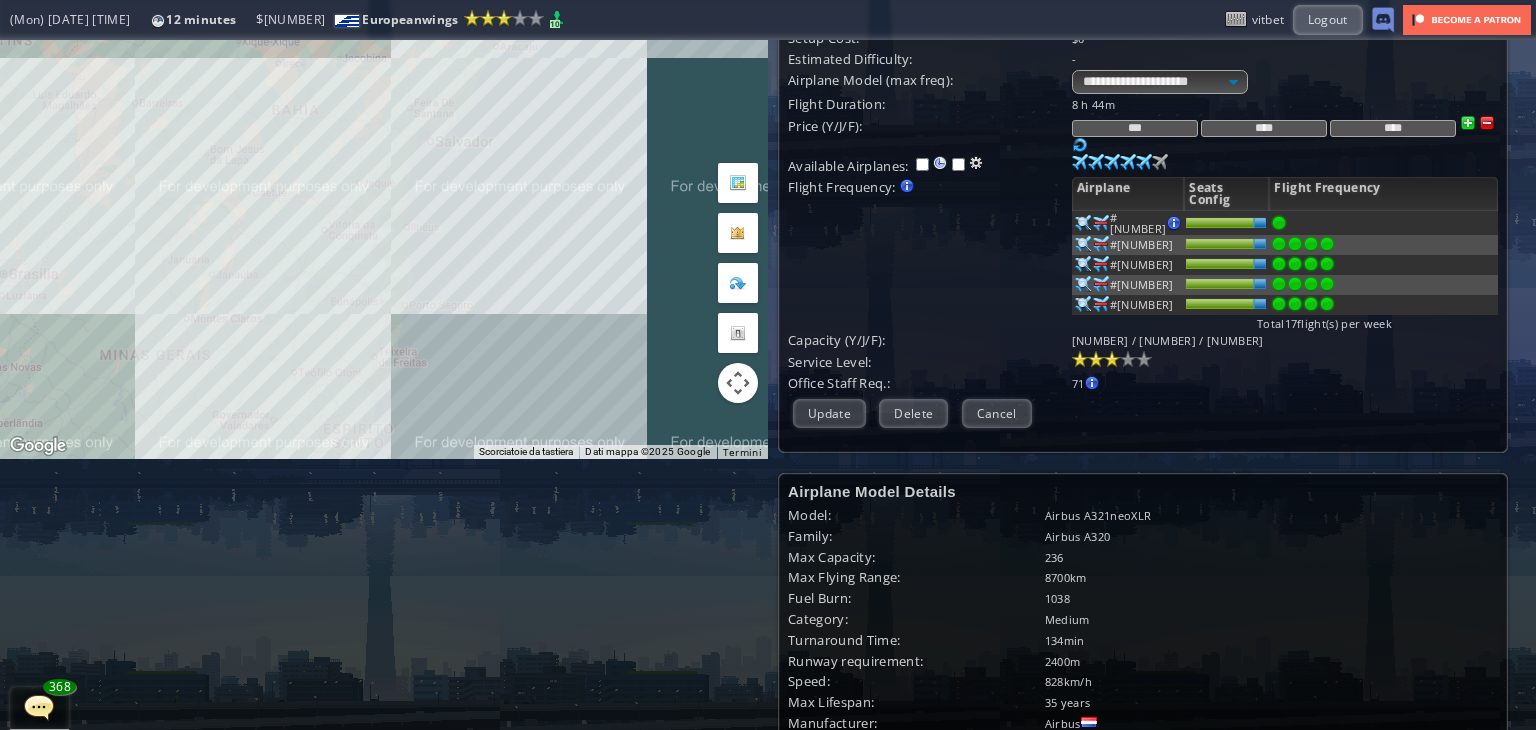 scroll, scrollTop: 276, scrollLeft: 0, axis: vertical 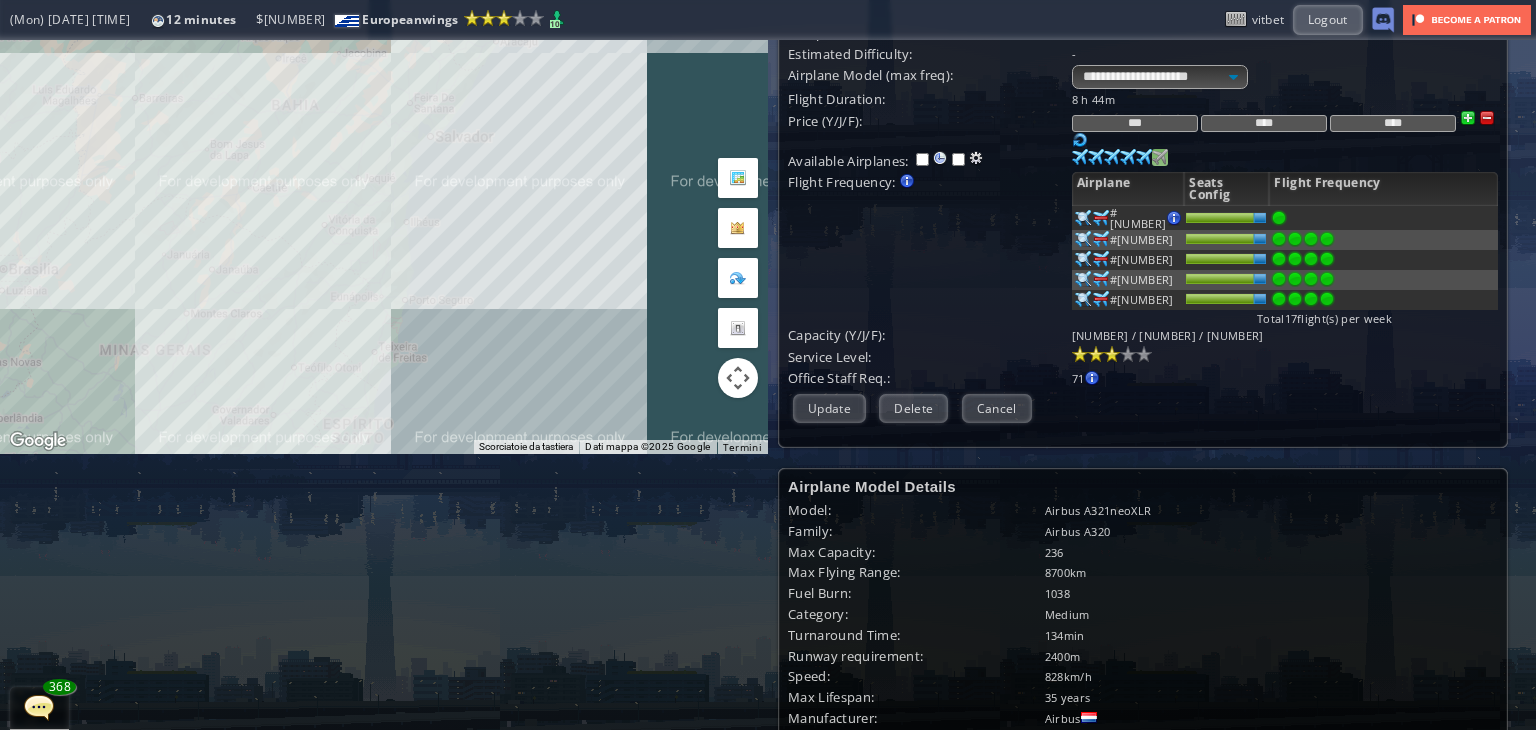 click at bounding box center [1080, 157] 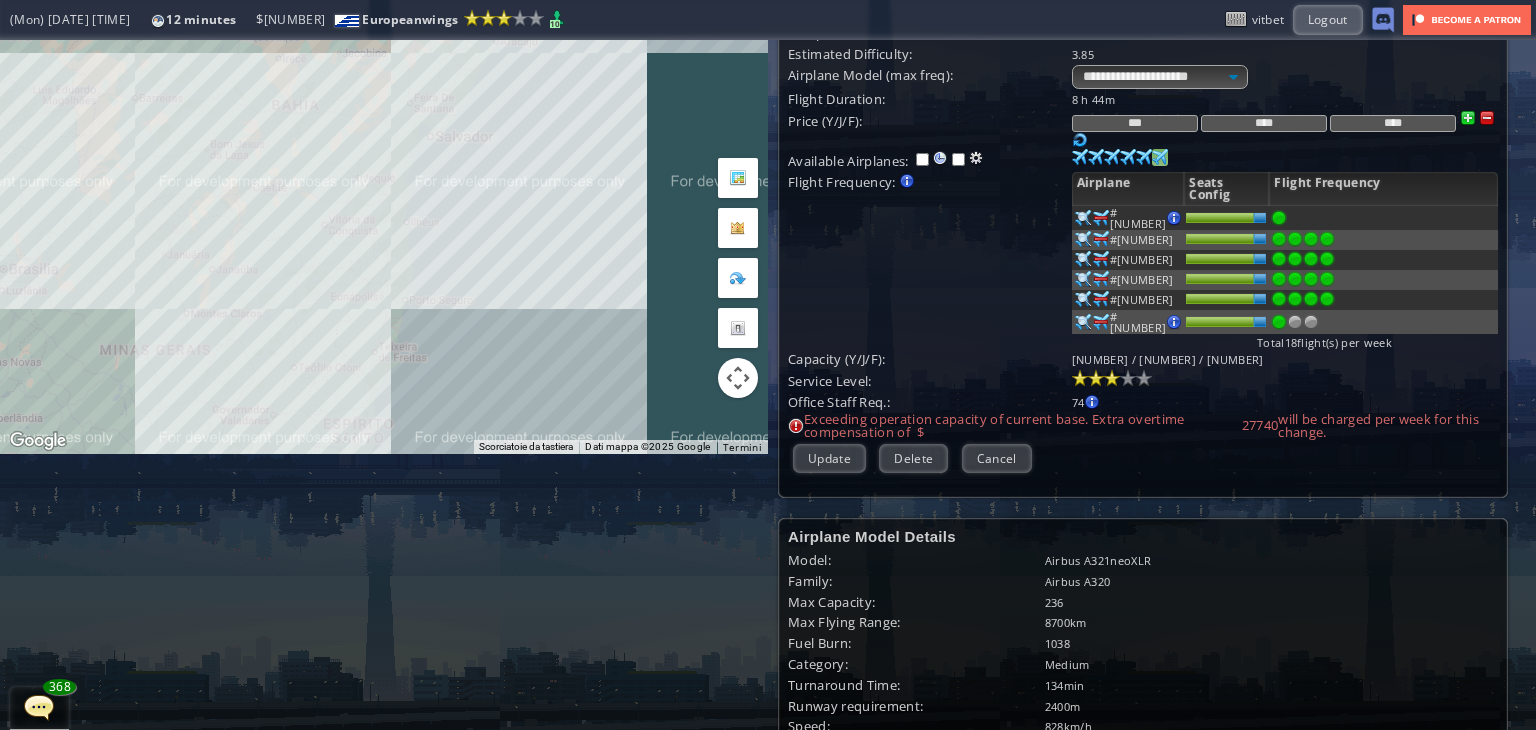 click at bounding box center [1311, 239] 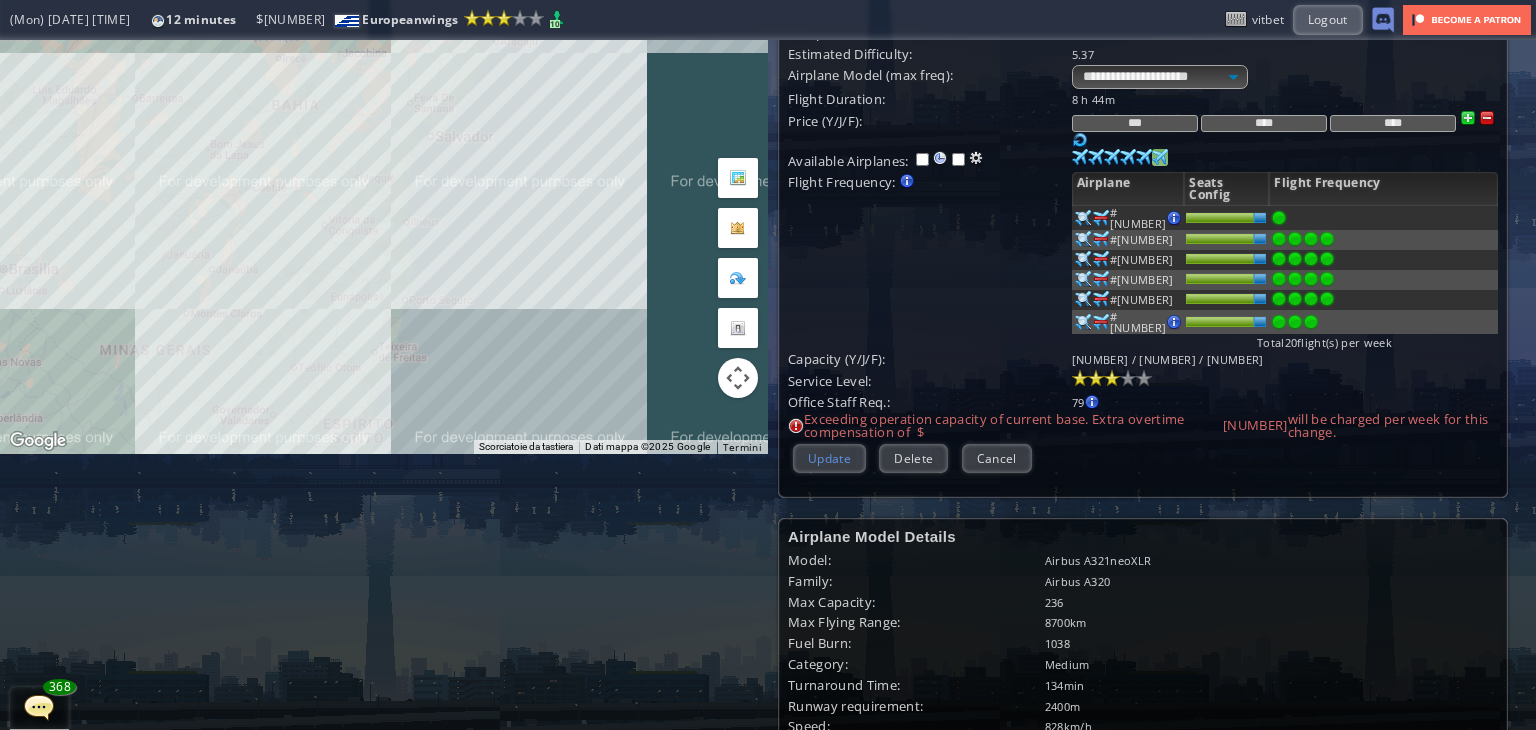 click on "Update" at bounding box center (829, 458) 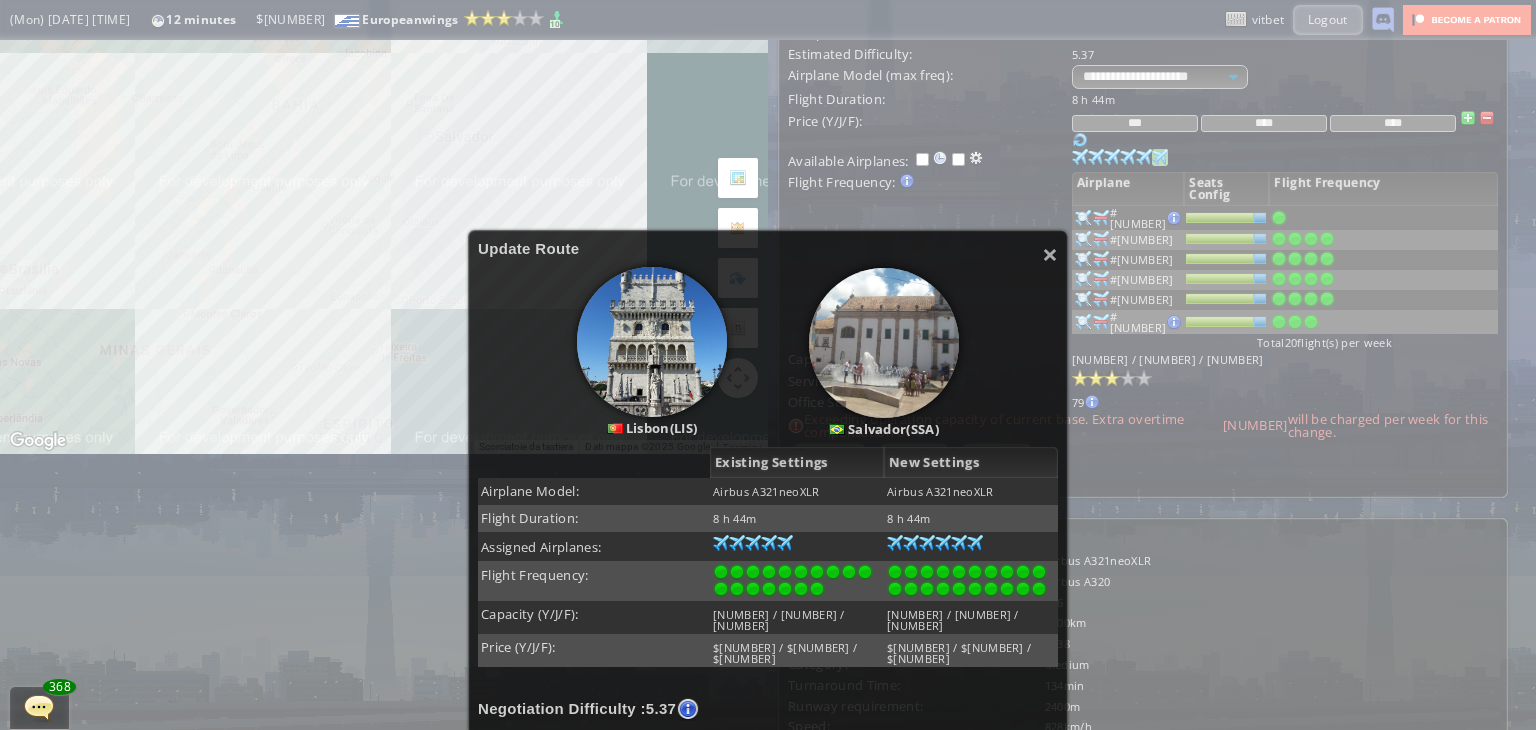 click on "×
Update Route
[CITY](LIS)
[CITY](SSA)
Existing Settings
New Settings
Airplane Model:
Airbus A321neoXLR
Airbus A321neoXLR
Flight Duration:
[NUMBER] h [NUMBER]m
[NUMBER] h [NUMBER]m
Assigned Airplanes:
[NUMBER] [NUMBER] [NUMBER] [NUMBER] [NUMBER] [NUMBER] [NUMBER] [NUMBER] [NUMBER] [NUMBER]
[NUMBER] [NUMBER] [NUMBER] [NUMBER] [NUMBER] [NUMBER] [NUMBER] [NUMBER] [NUMBER] [NUMBER] [NUMBER] [NUMBER]
Flight Frequency:
Capacity (Y/J/F):
[NUMBER] / [NUMBER] / [NUMBER]
[NUMBER] / [NUMBER] / [NUMBER]
Price (Y/J/F):
$[NUMBER] / $[NUMBER] / $[NUMBER]
$[NUMBER] / $[NUMBER] / $[NUMBER]
Negotiation Difficulty :
[NUMBER]
Too hard! Reduce frequency, change airport or improve relationship first.
Difficulty value should be less than delegates available below.
Delegates
Pool [NUMBER]" at bounding box center (768, 607) 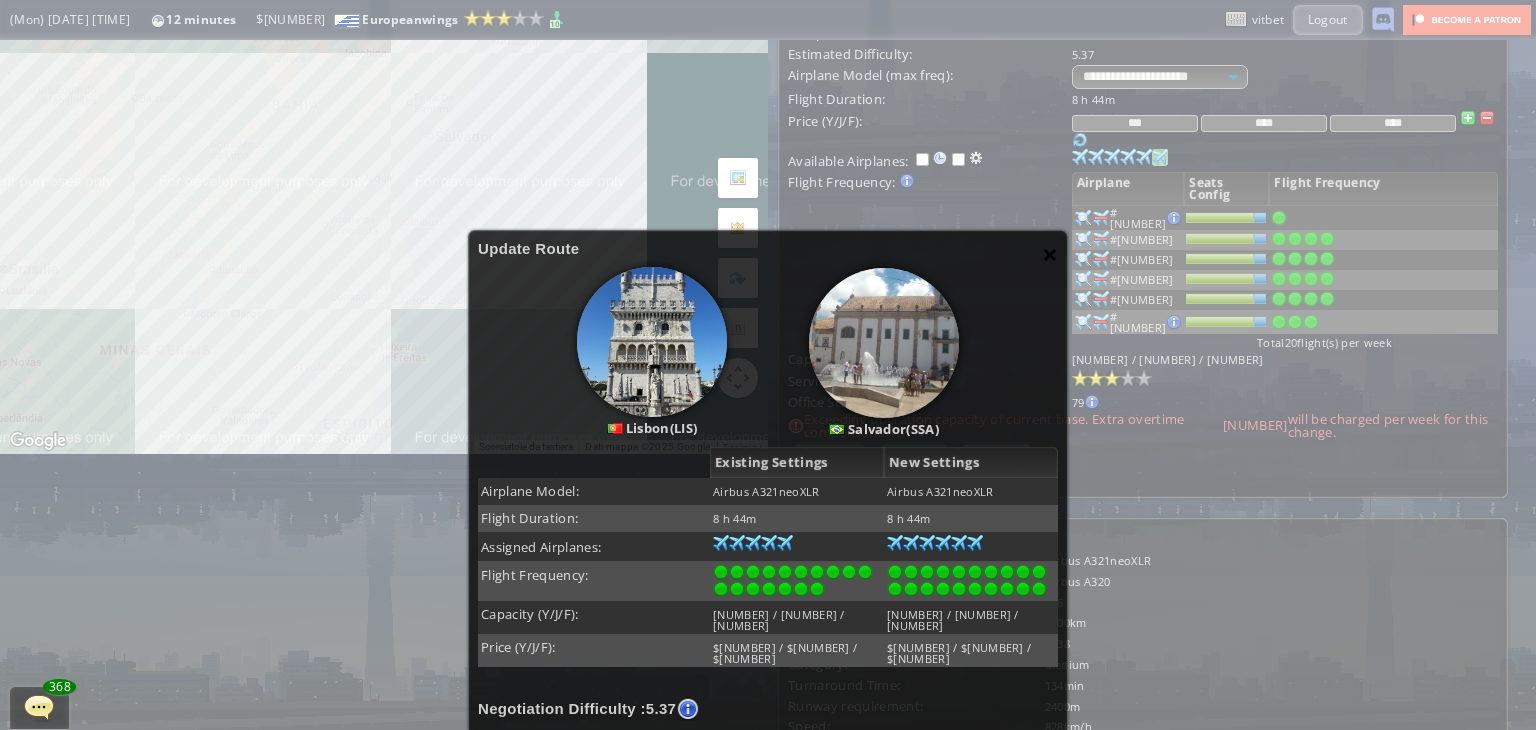 click on "×" at bounding box center [1050, 254] 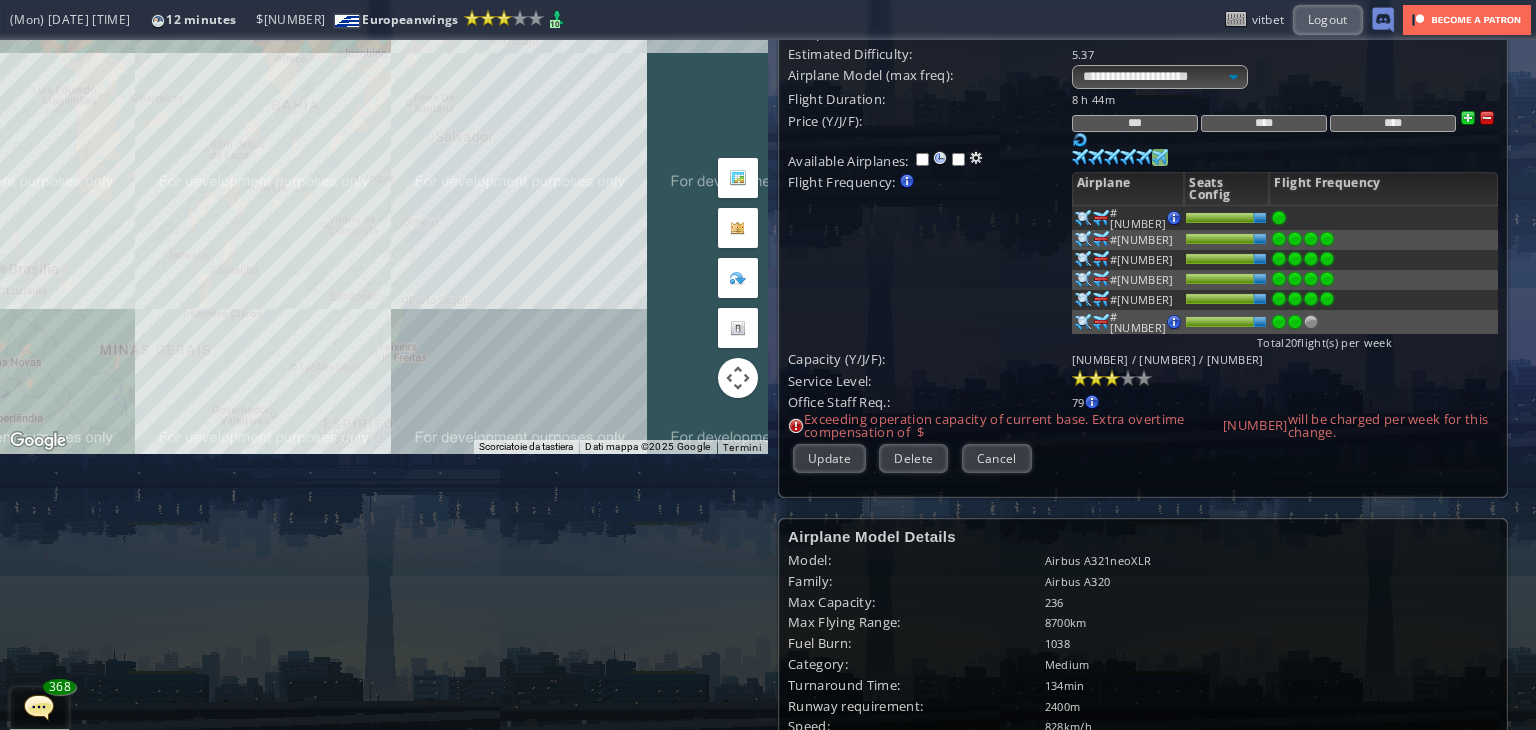 click at bounding box center (1295, 239) 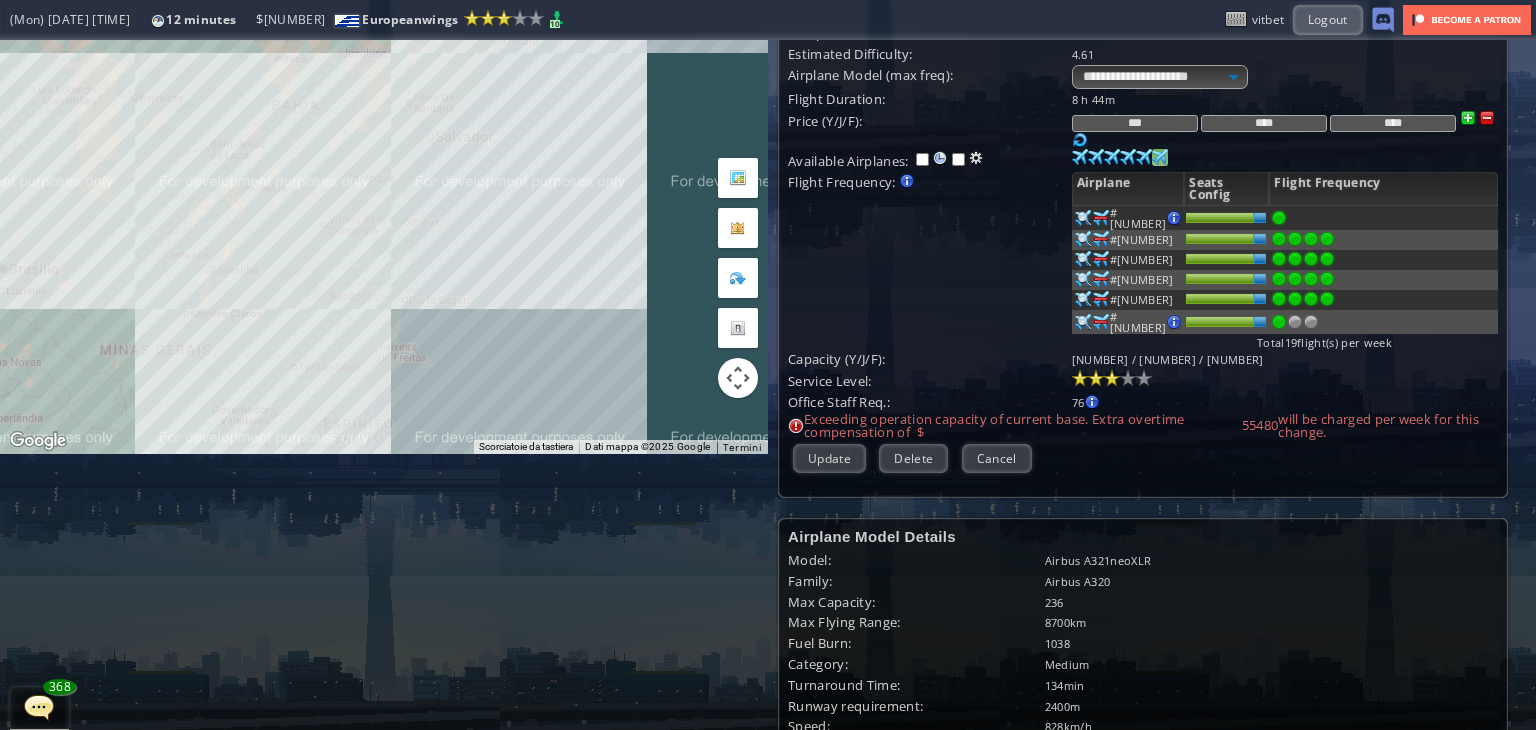 click at bounding box center (1279, 218) 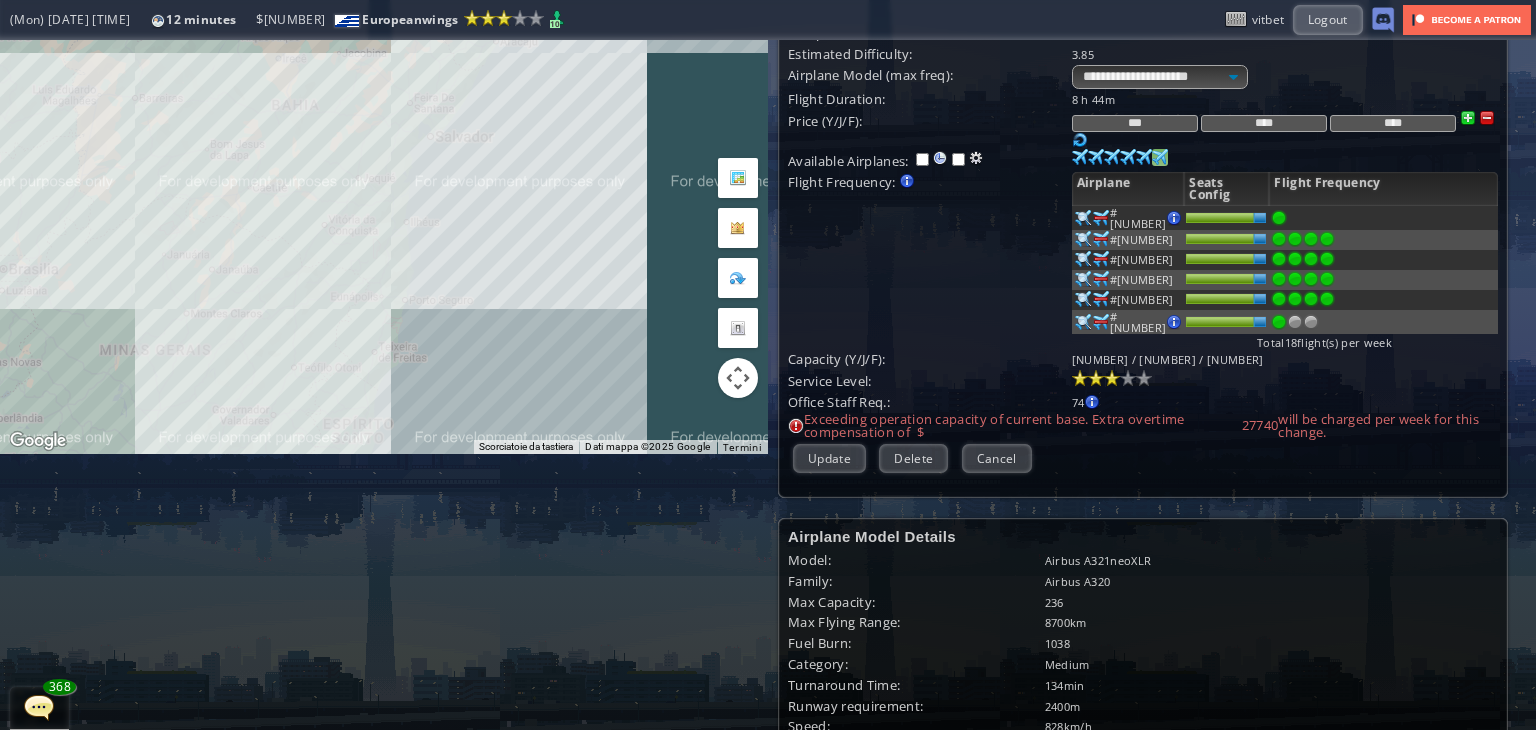 click at bounding box center (1083, 218) 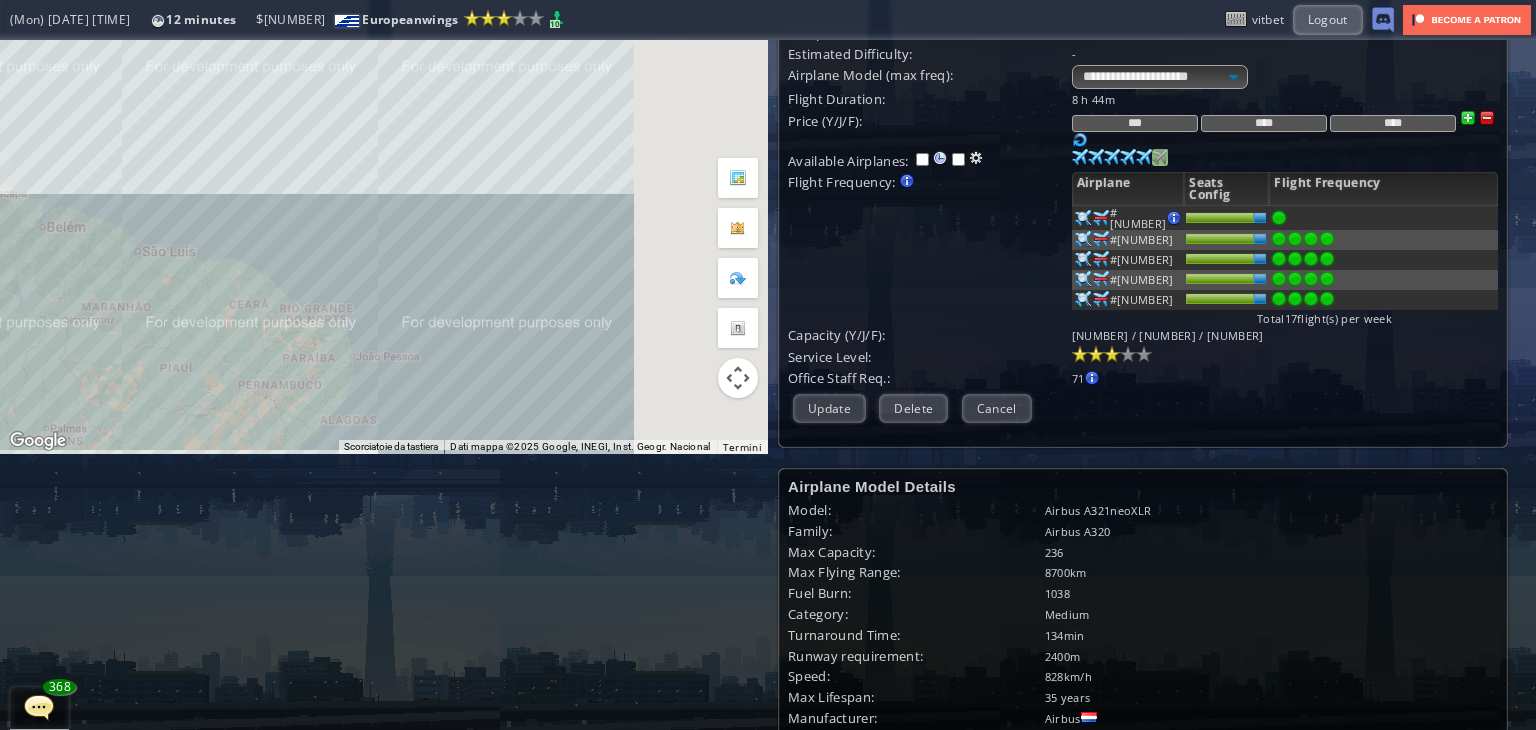 drag, startPoint x: 560, startPoint y: 266, endPoint x: 312, endPoint y: 600, distance: 416.00482 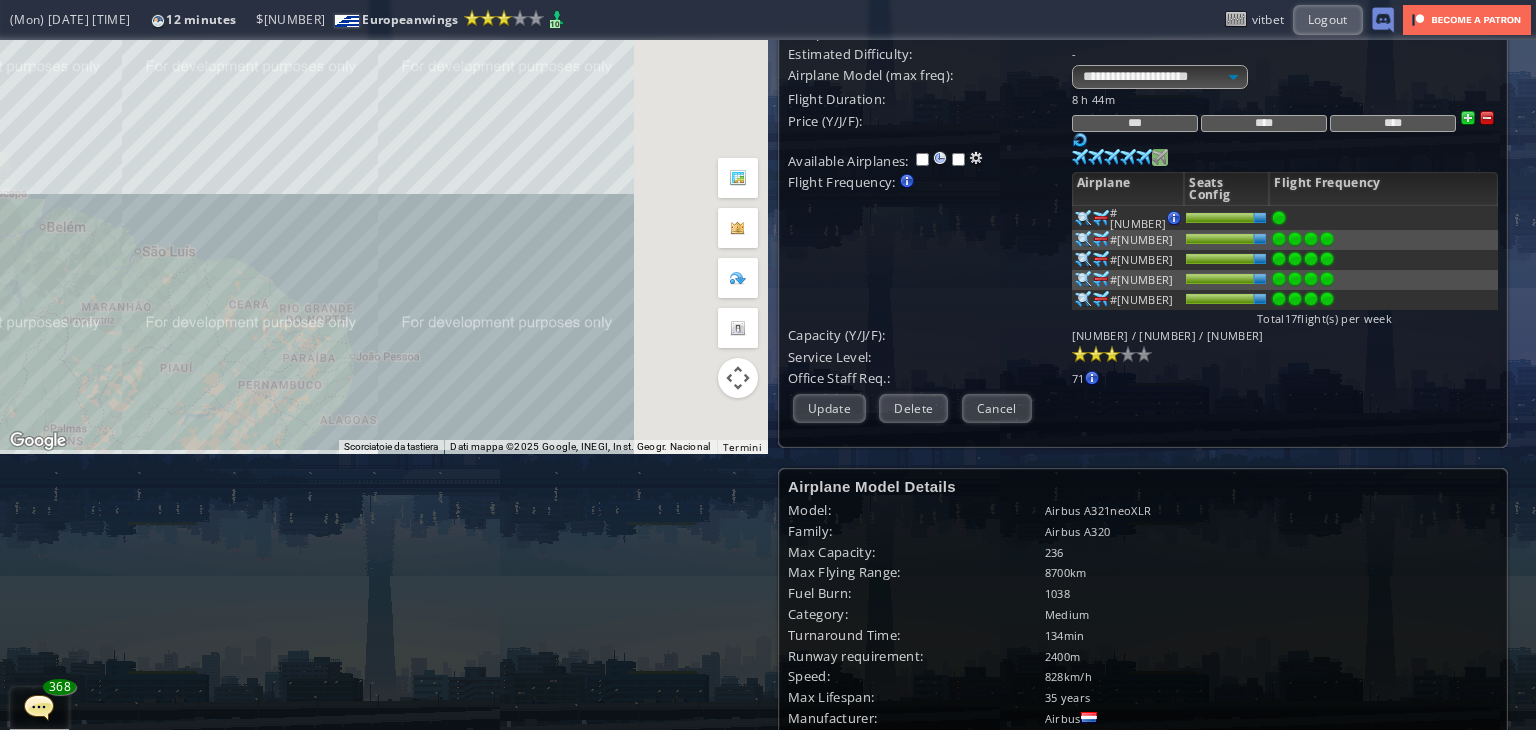 click on "**********" at bounding box center [768, 385] 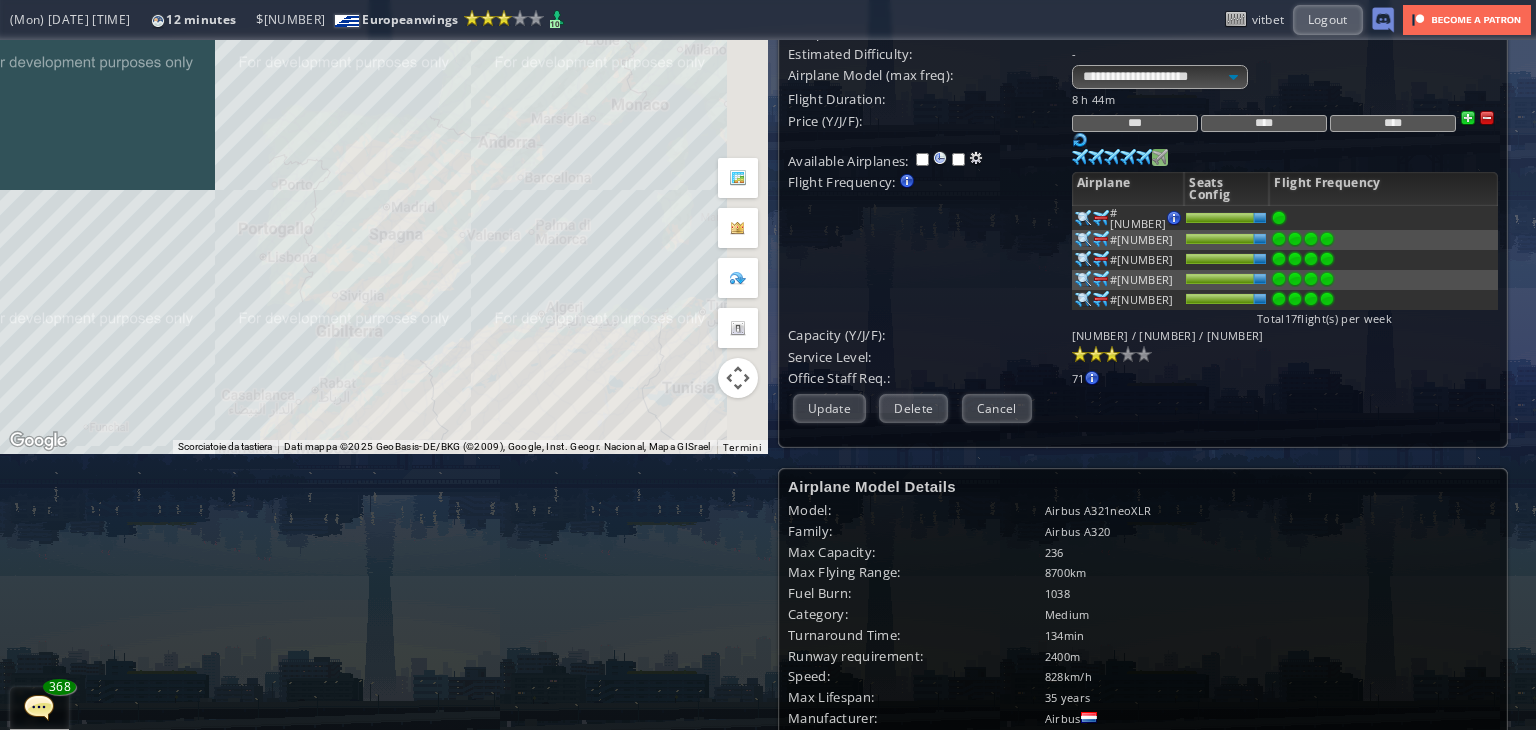 drag, startPoint x: 388, startPoint y: 482, endPoint x: 367, endPoint y: 533, distance: 55.154327 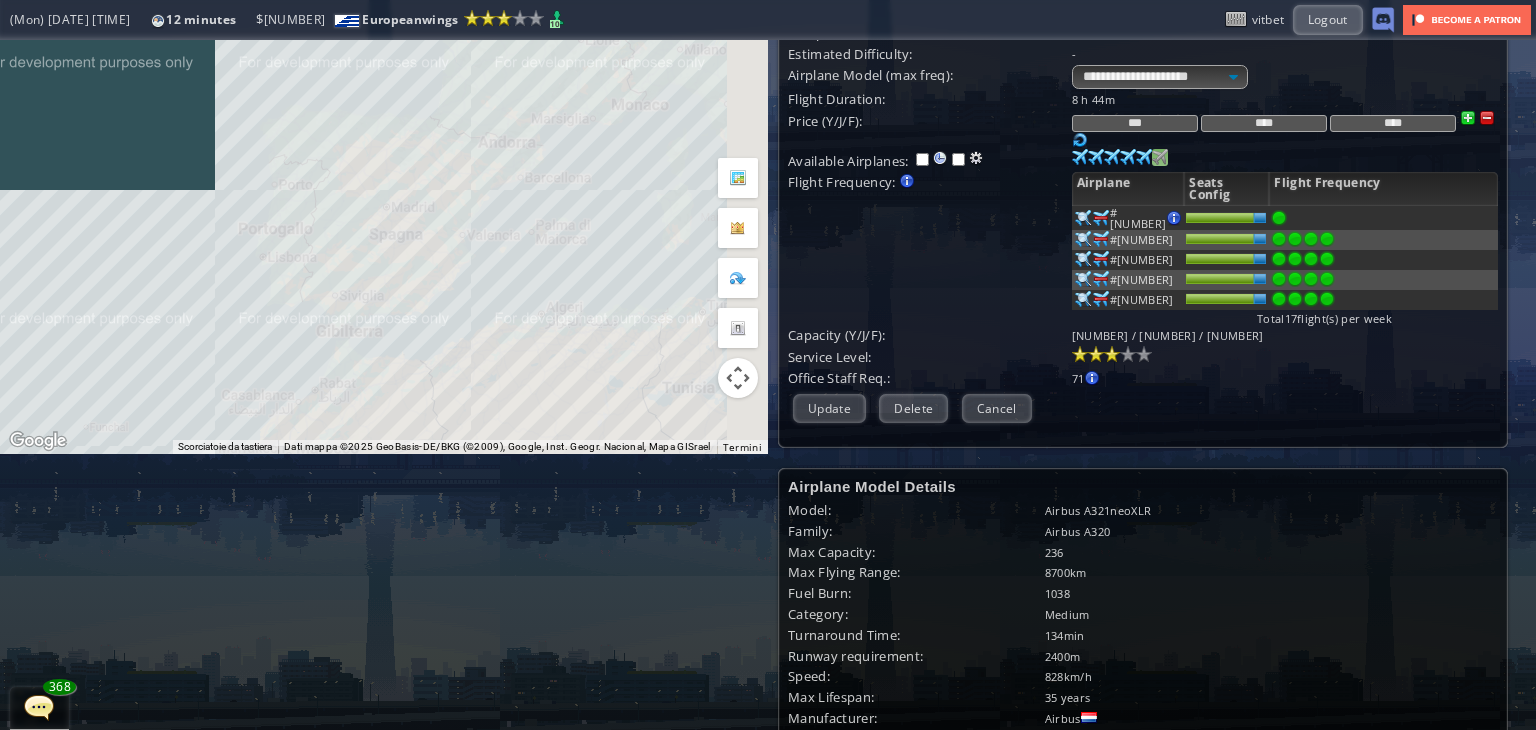 click on "**********" at bounding box center [768, 385] 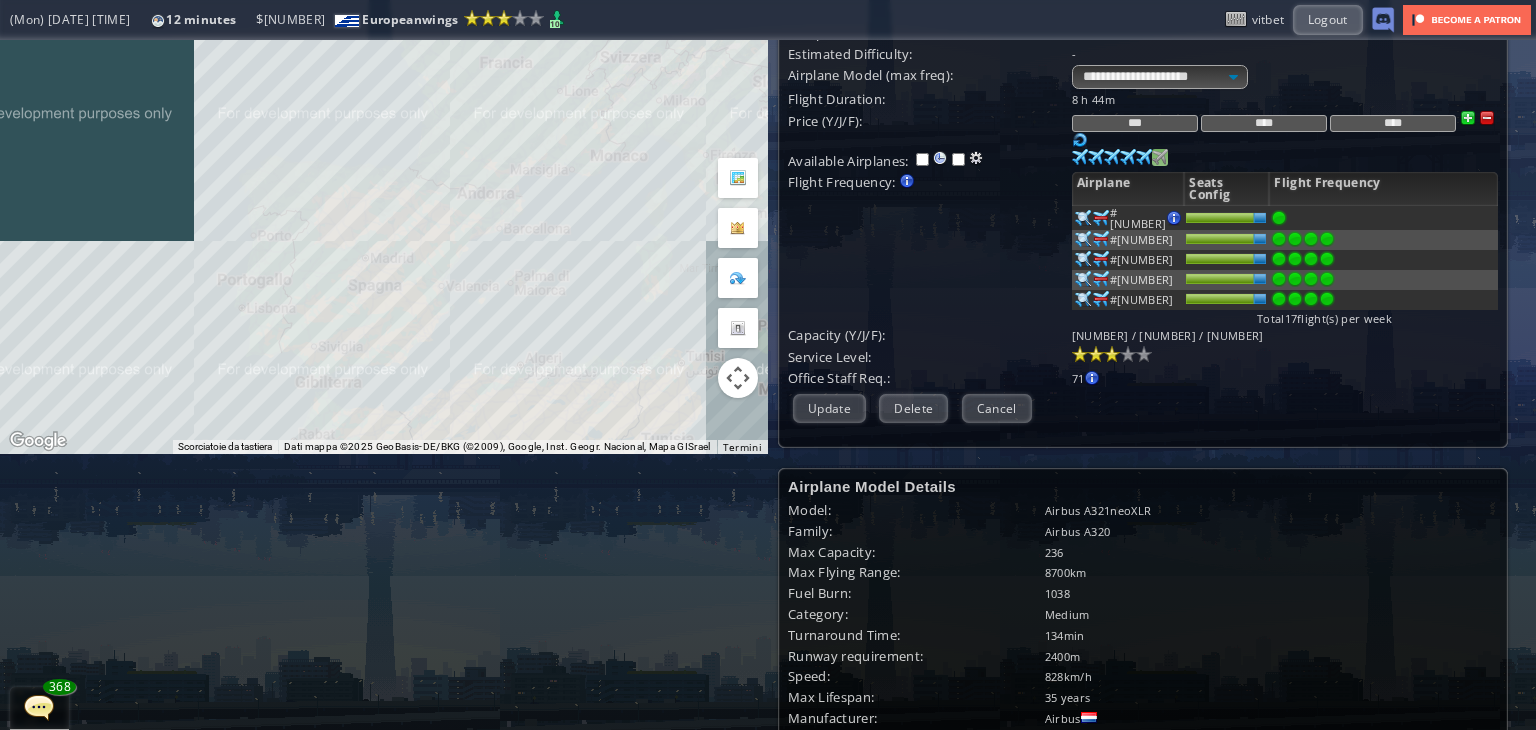 click on "Per navigare, premi i tasti Freccia." at bounding box center [384, 109] 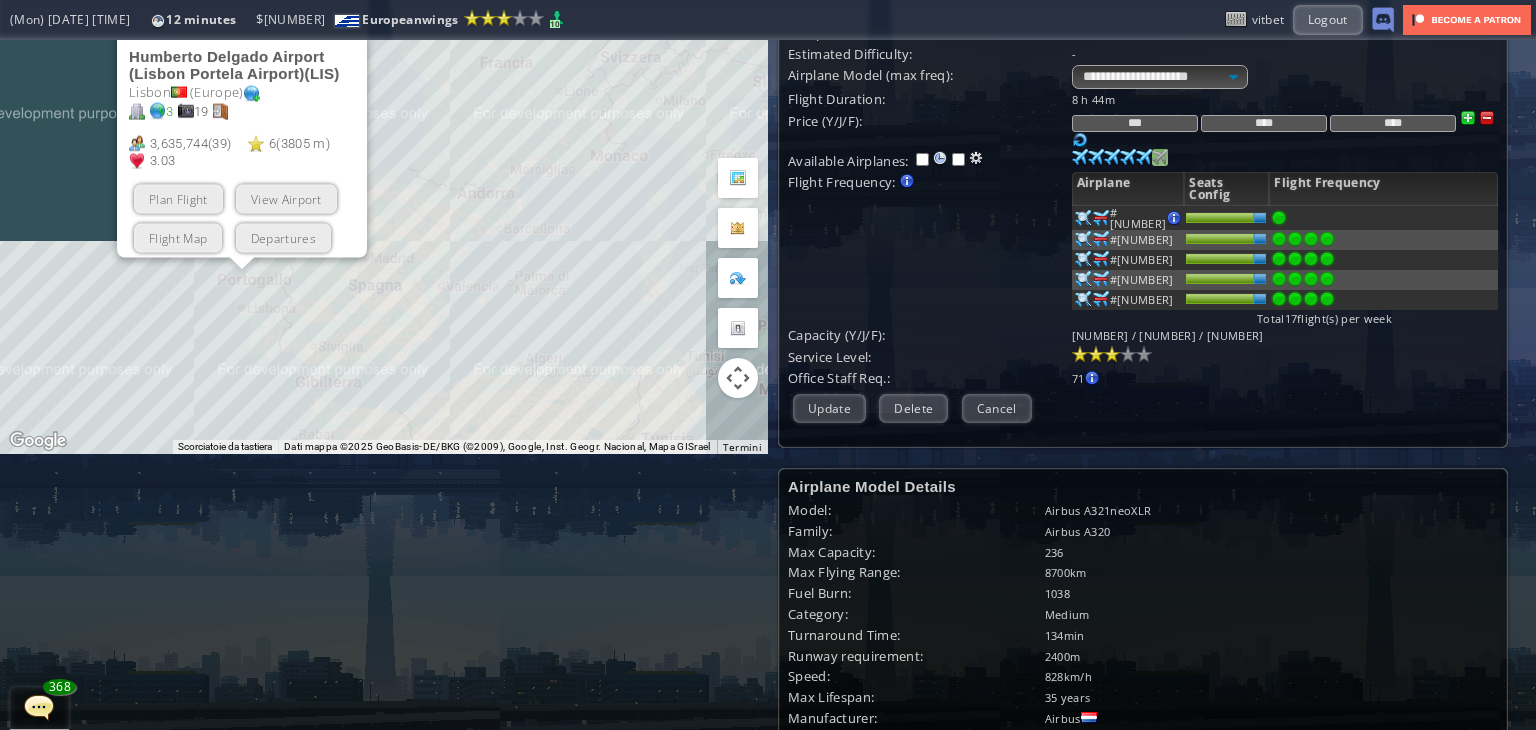 click on "View Airport" at bounding box center [286, 199] 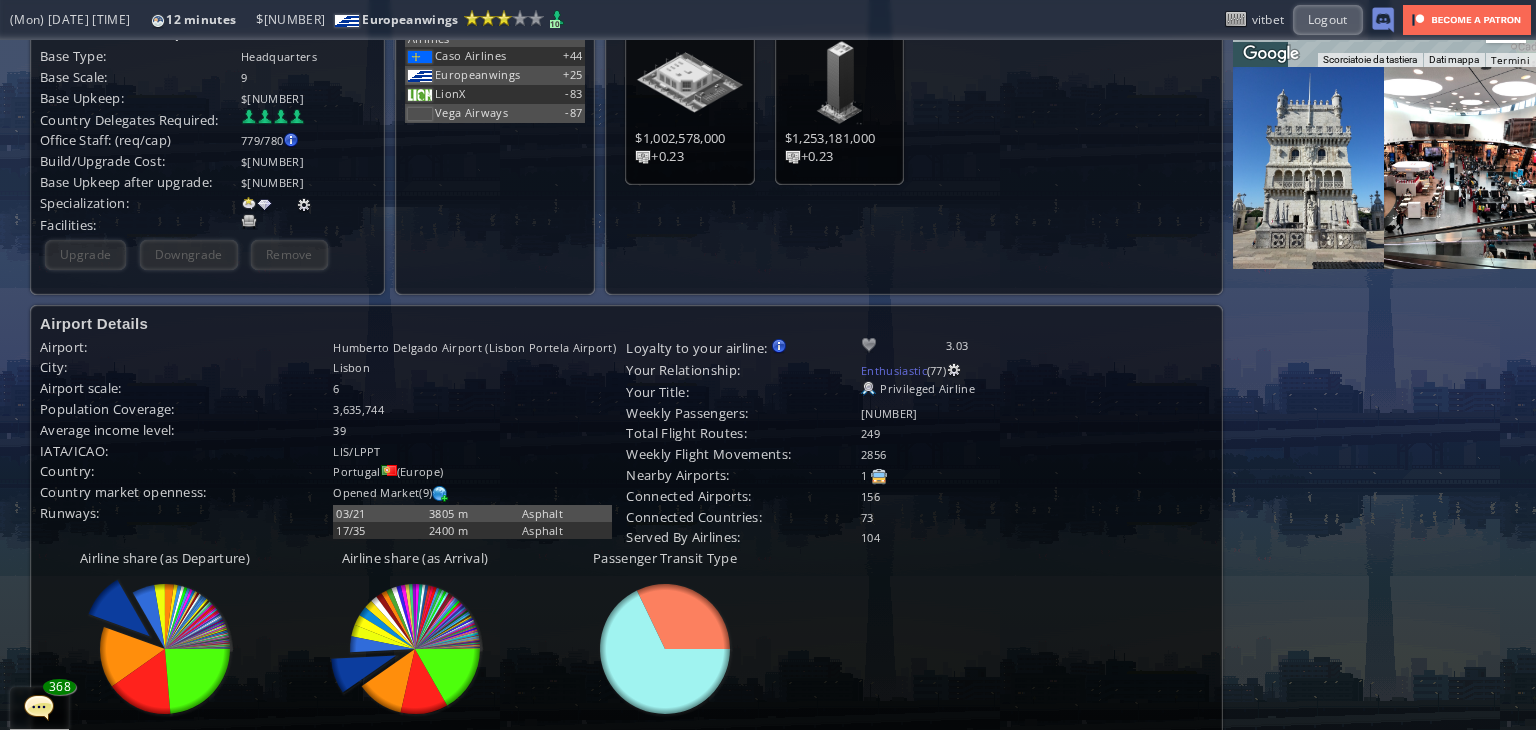 scroll, scrollTop: 0, scrollLeft: 0, axis: both 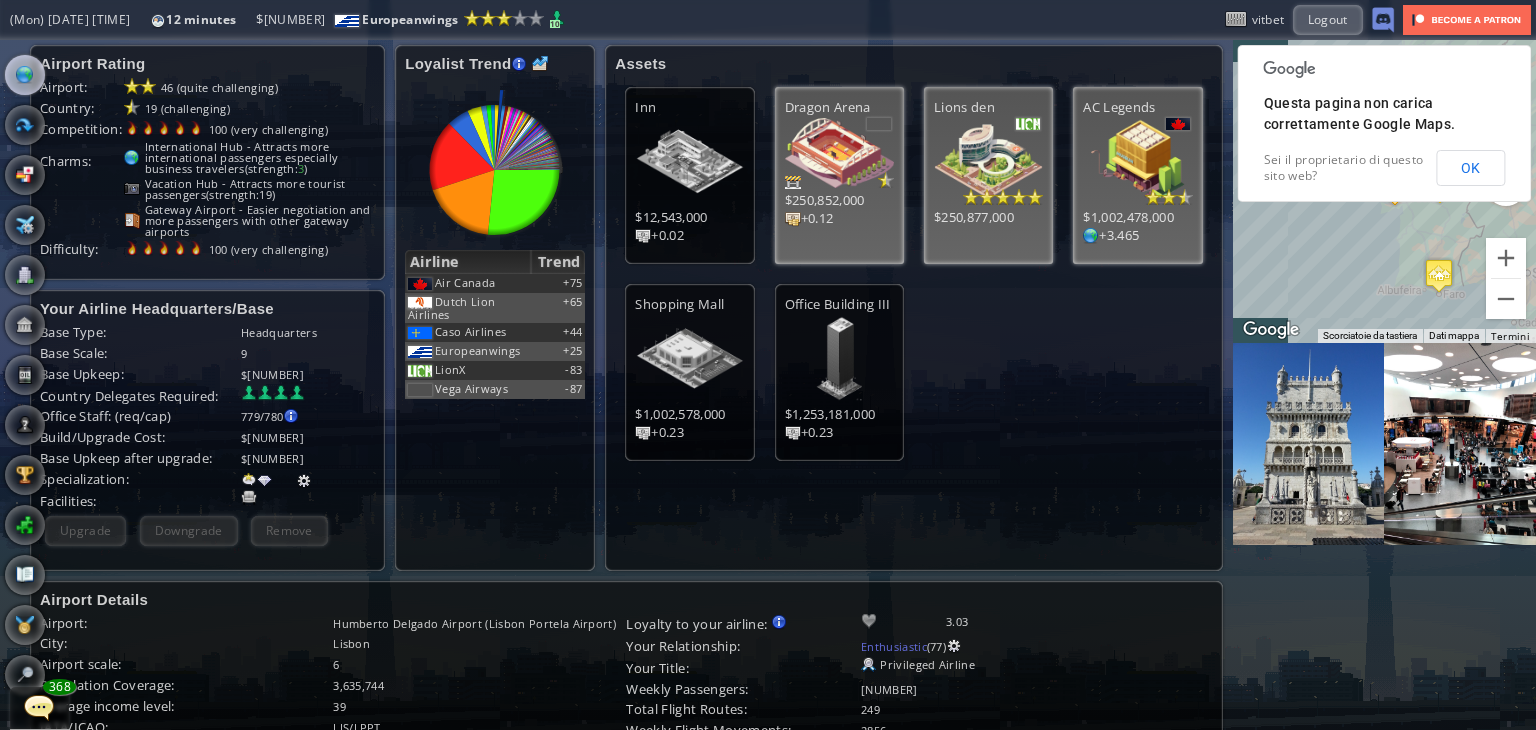 click on "World Map" at bounding box center [25, 75] 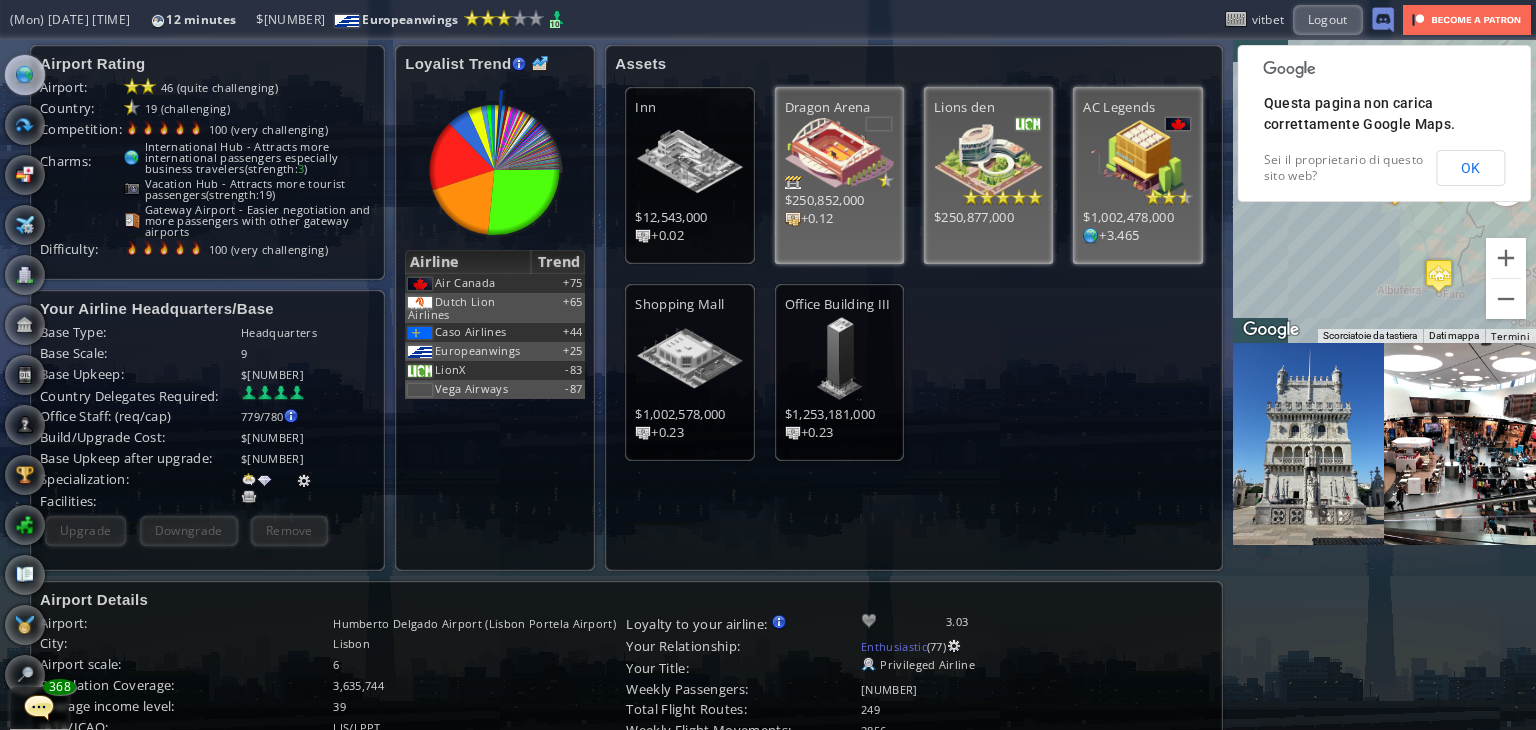 click at bounding box center [25, 75] 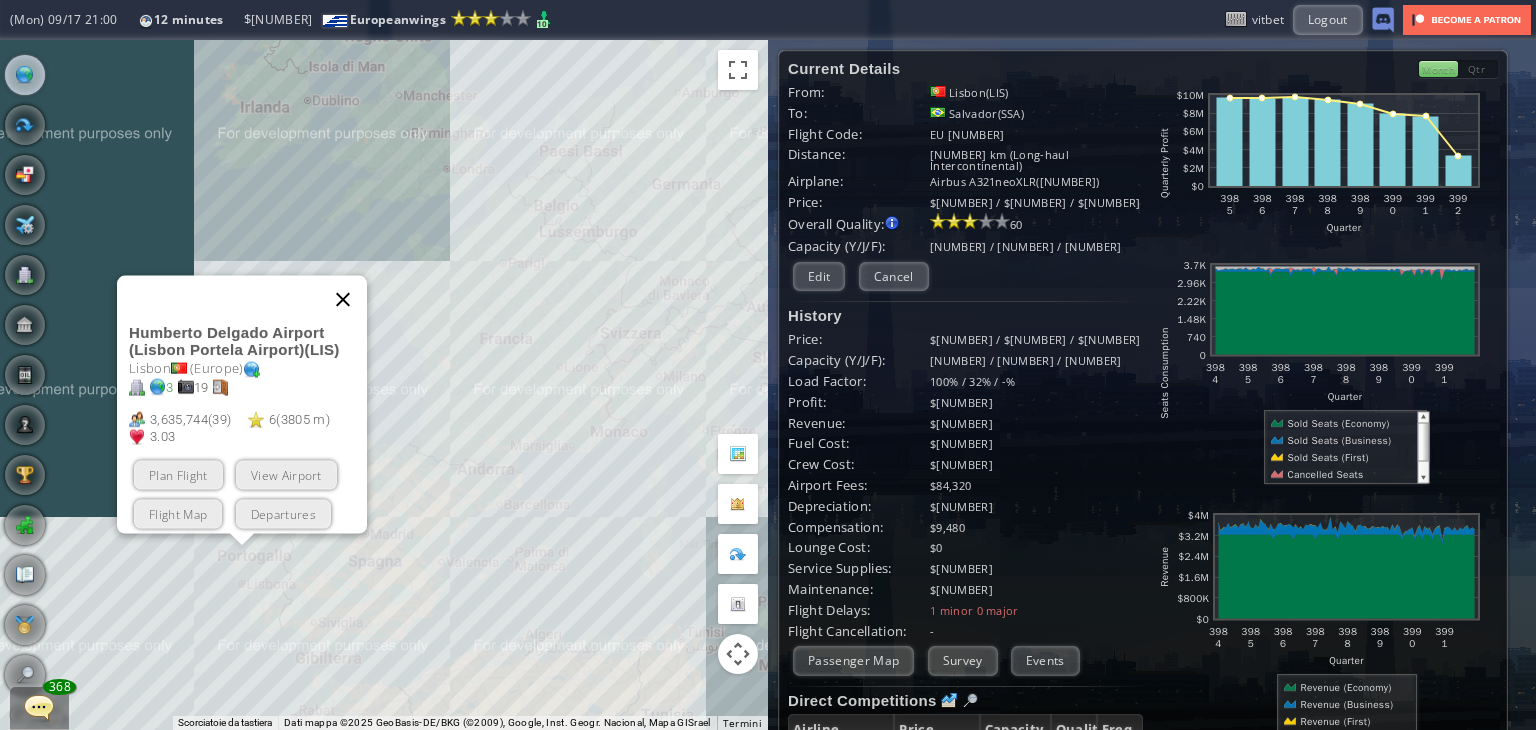 click at bounding box center [343, 300] 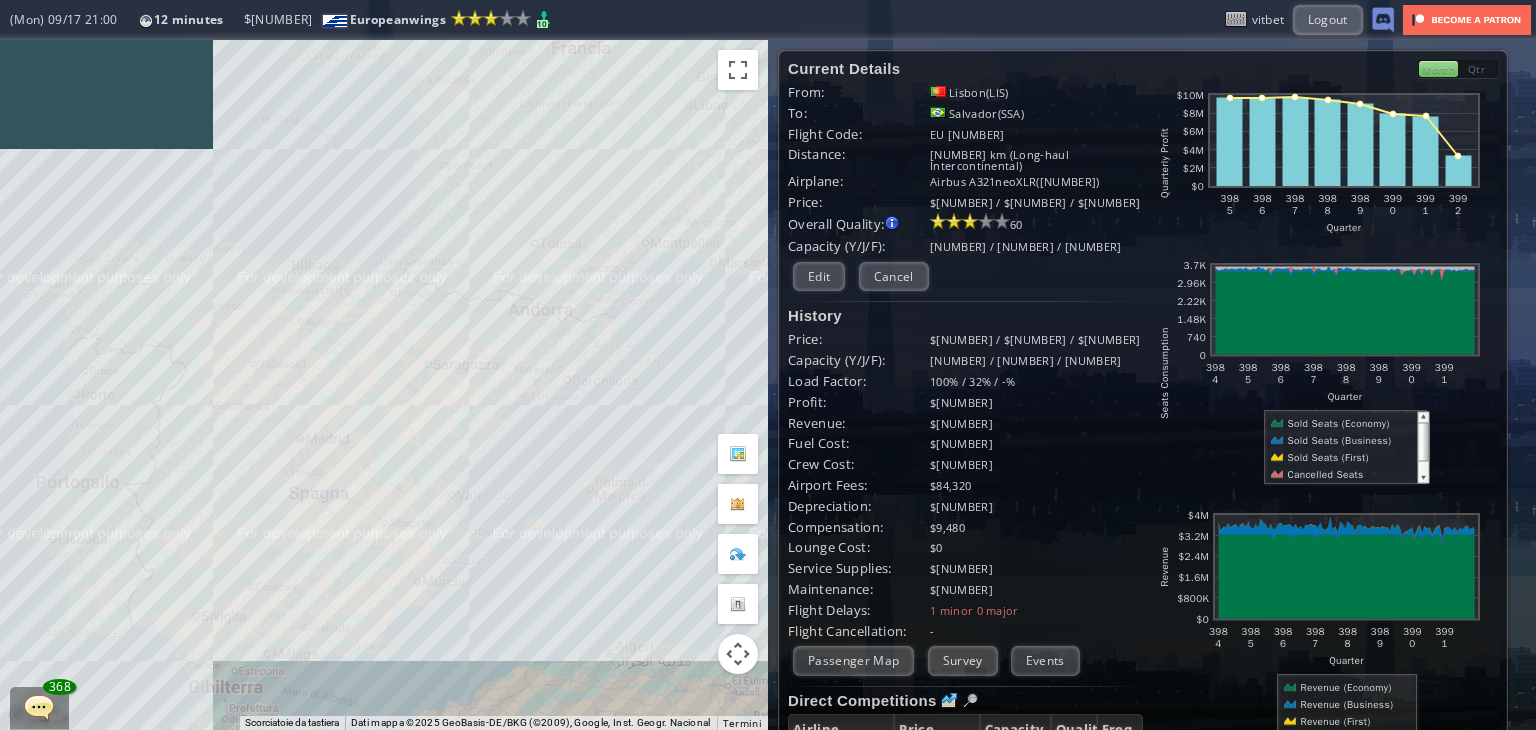click on "Per navigare, premi i tasti Freccia." at bounding box center [384, 385] 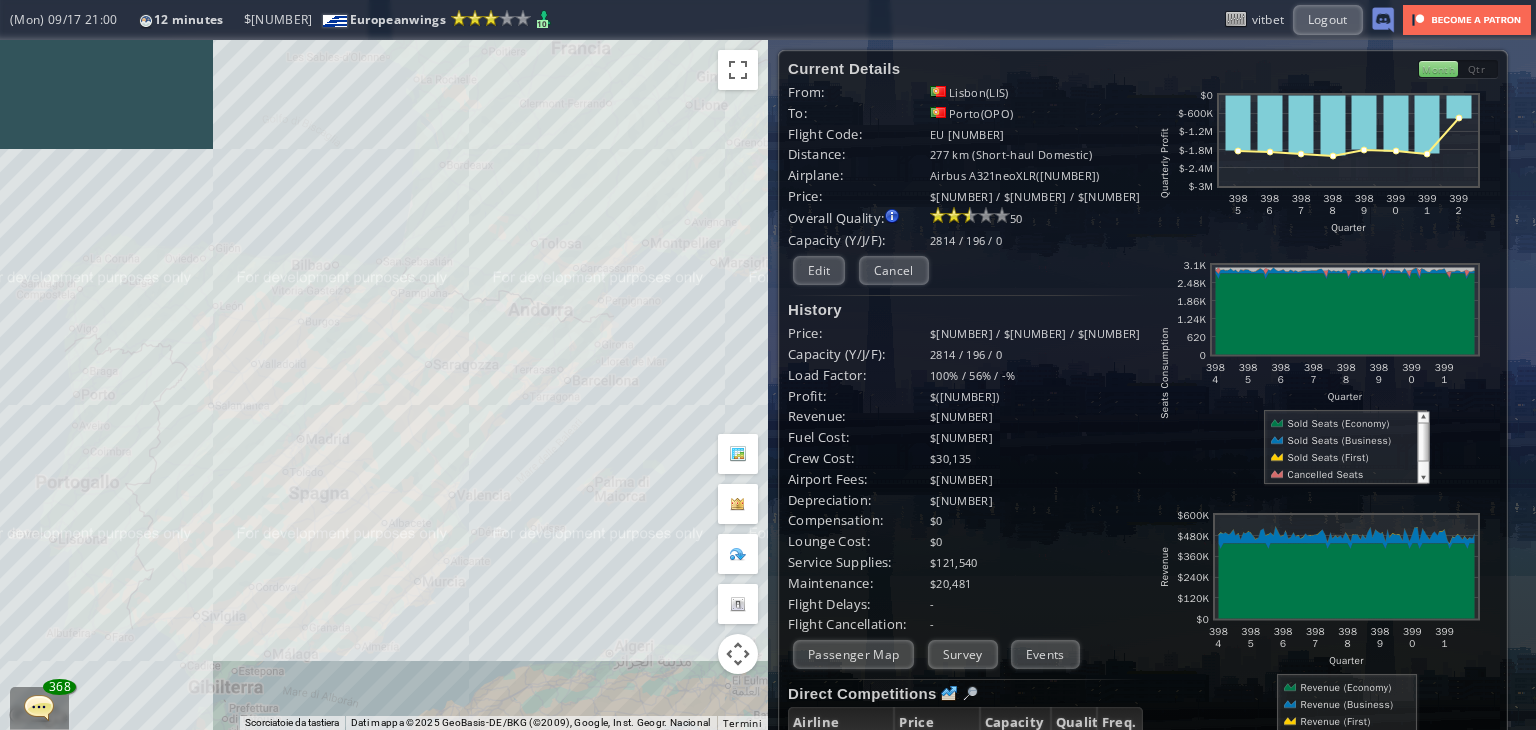 scroll, scrollTop: 329, scrollLeft: 0, axis: vertical 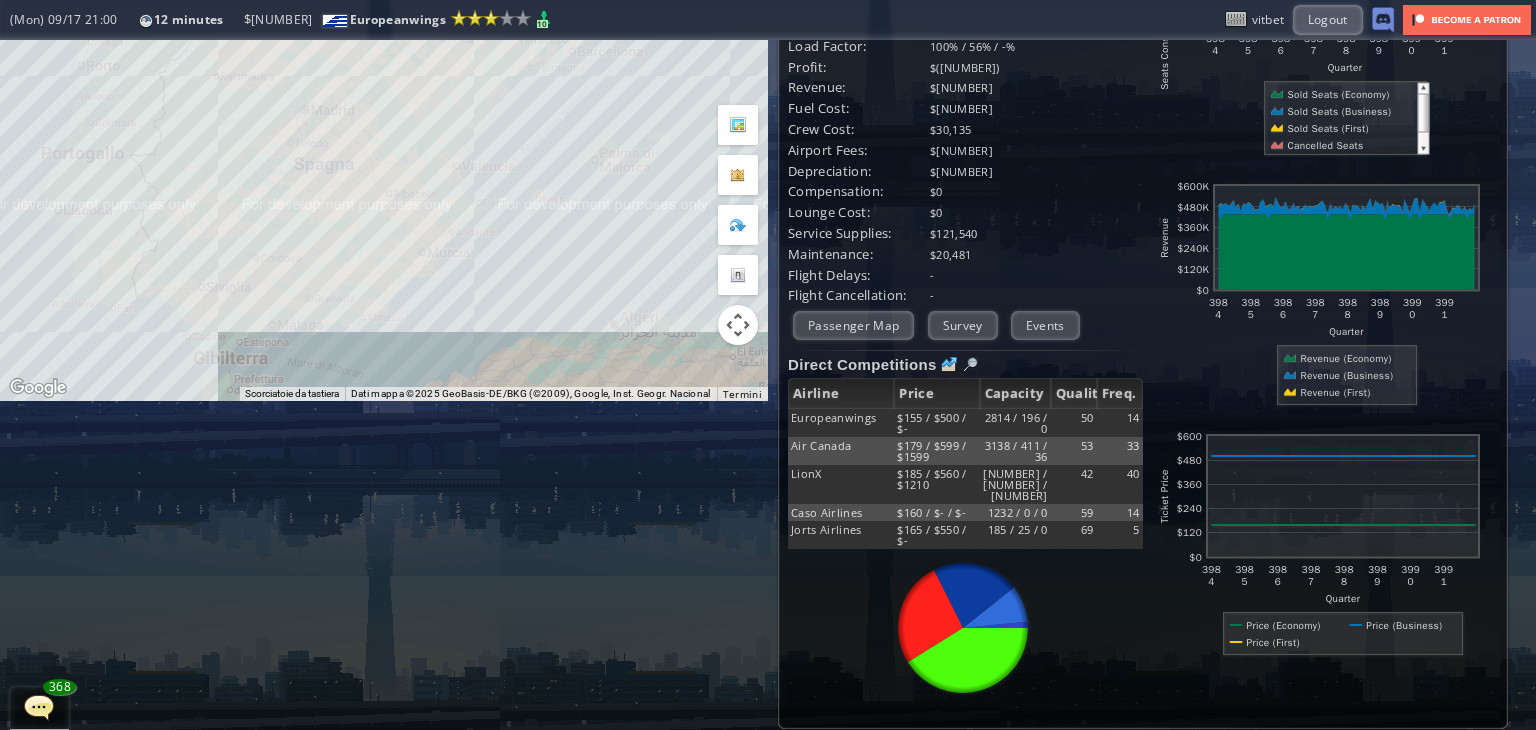 drag, startPoint x: 245, startPoint y: 133, endPoint x: 488, endPoint y: 173, distance: 246.27017 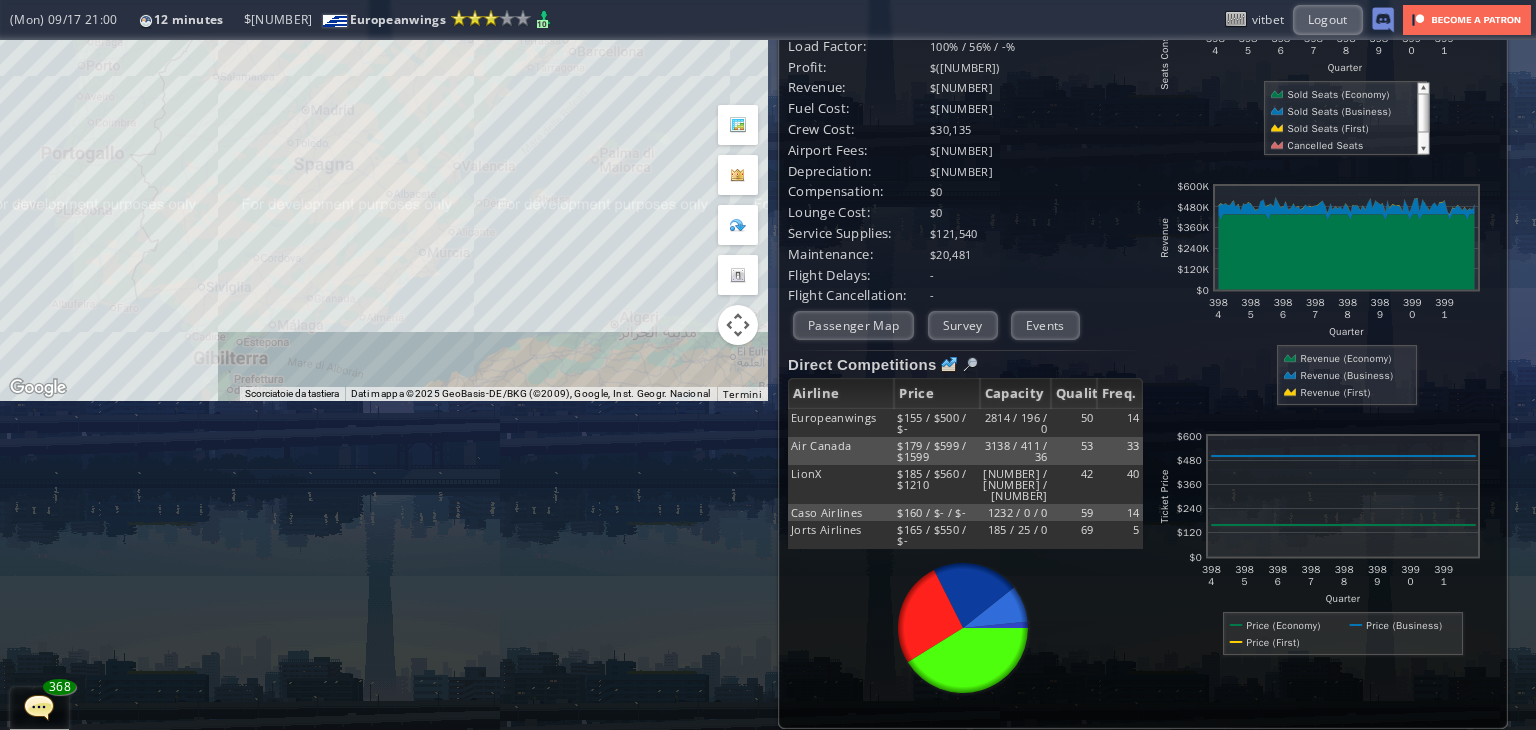 click on "Per navigare, premi i tasti Freccia." at bounding box center [384, 56] 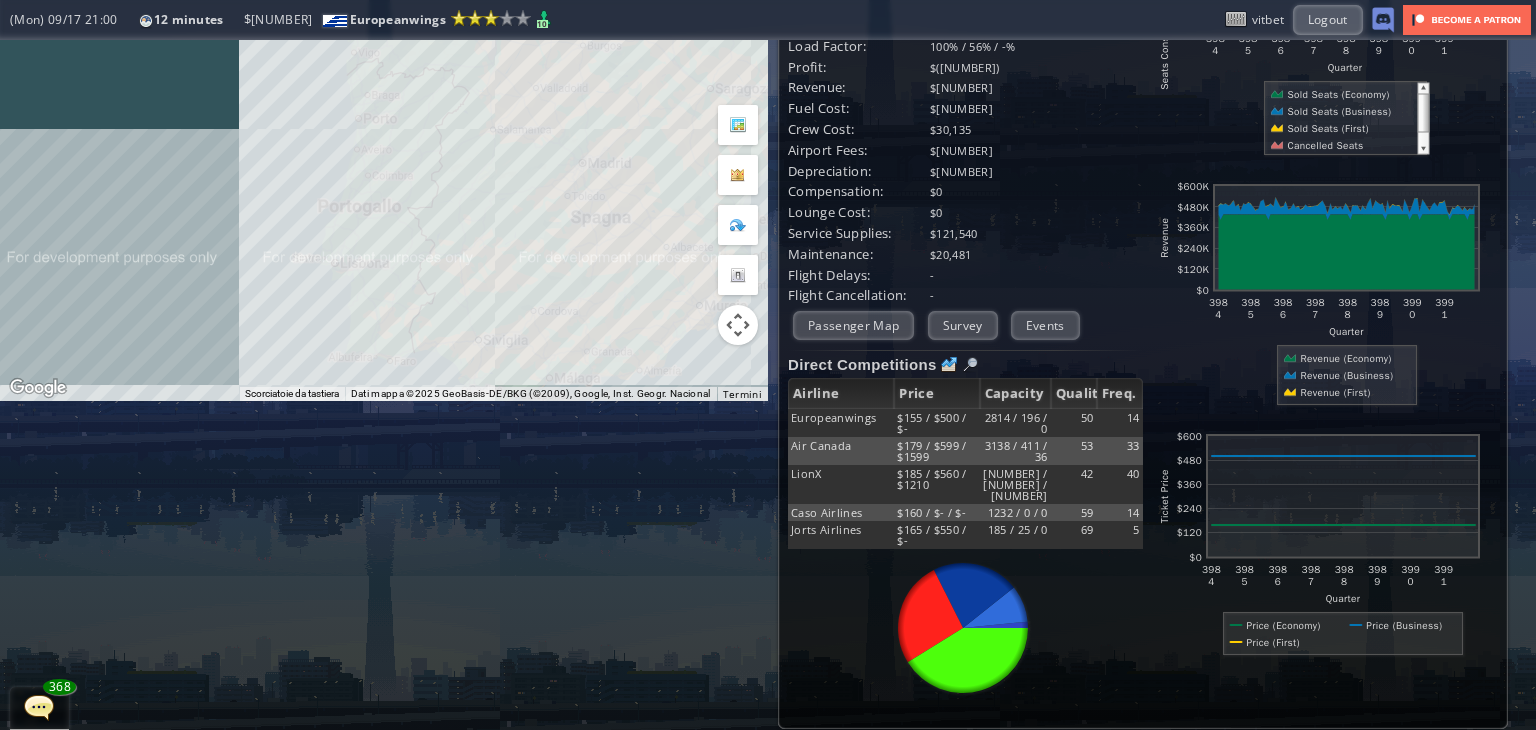 click on "Per navigare, premi i tasti Freccia." at bounding box center [384, 56] 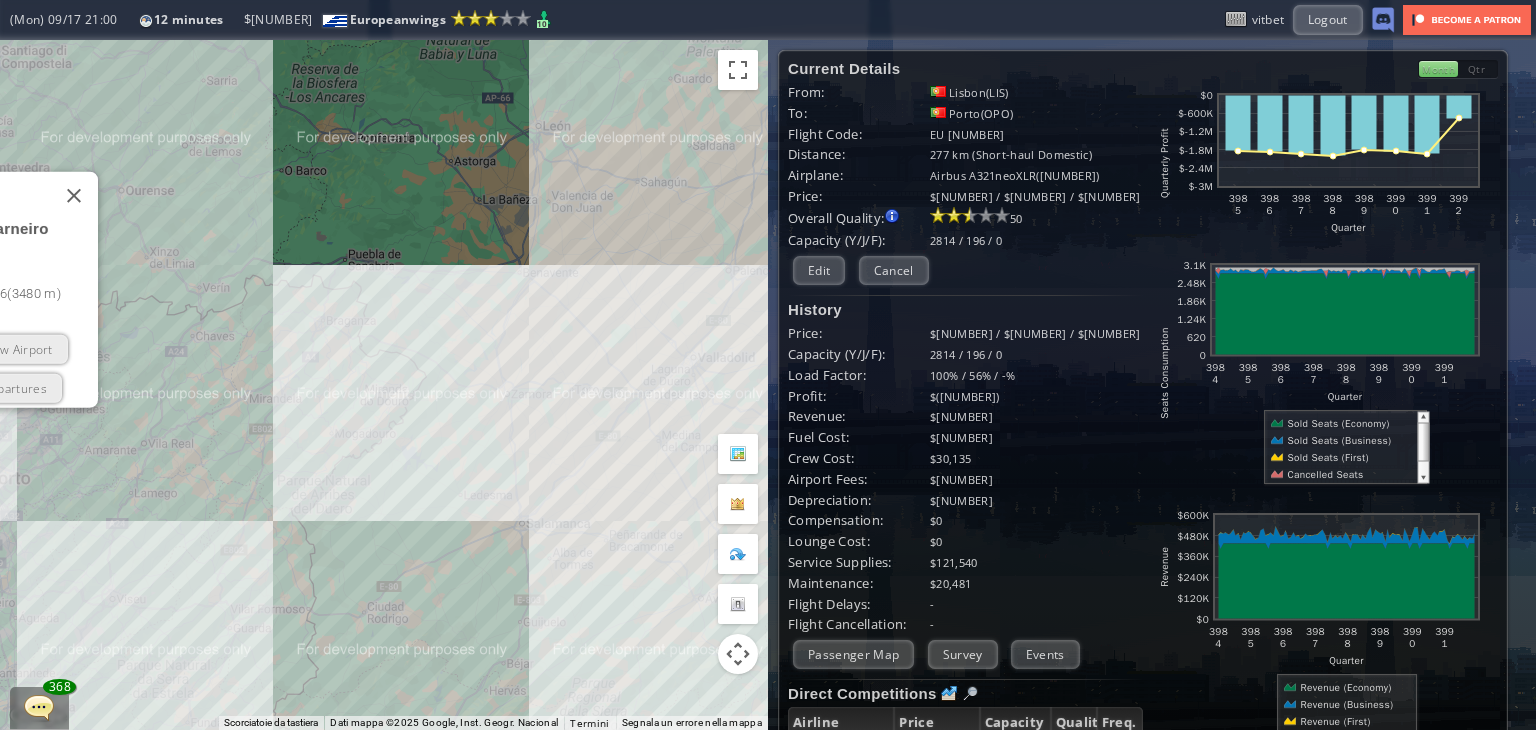 scroll, scrollTop: 0, scrollLeft: 0, axis: both 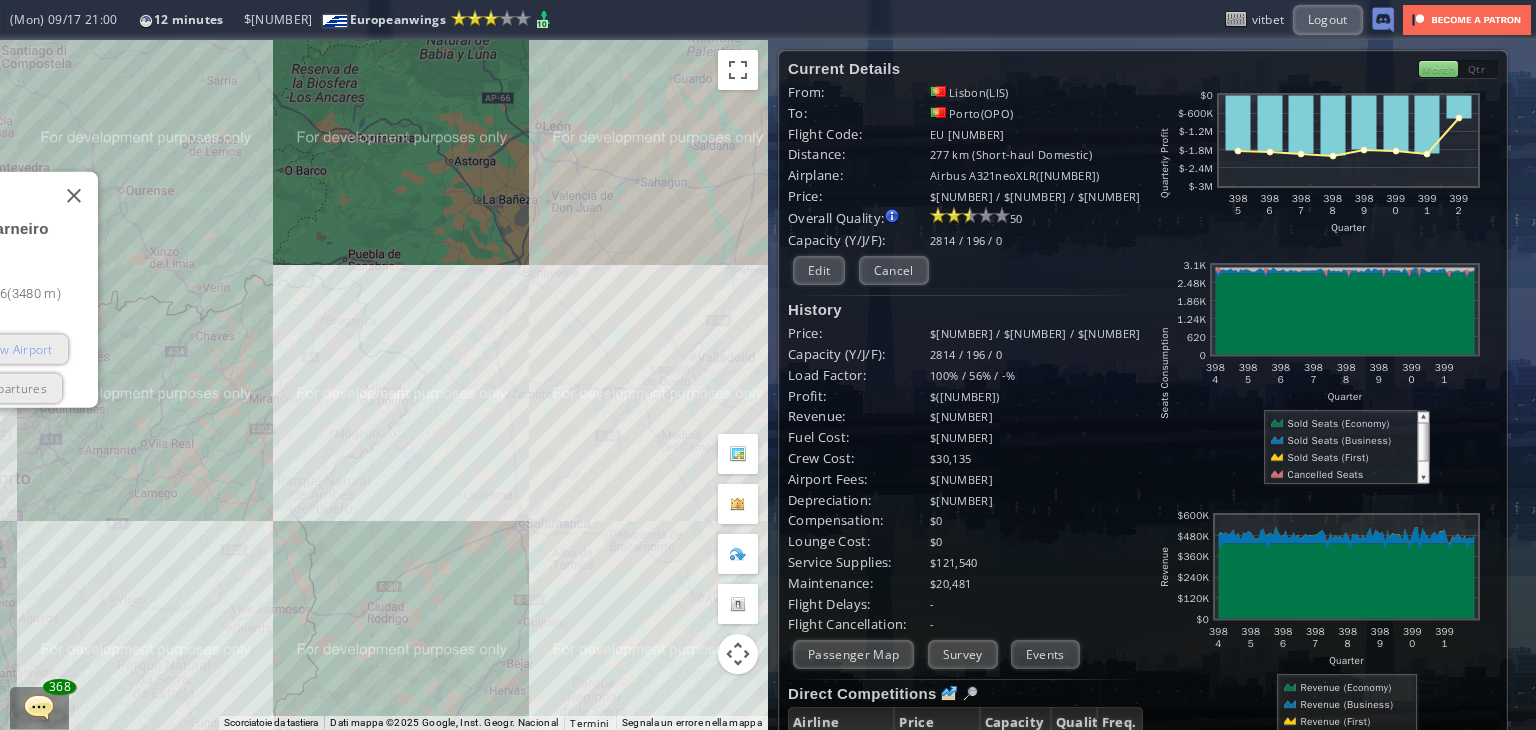 click on "View Airport" at bounding box center (17, 349) 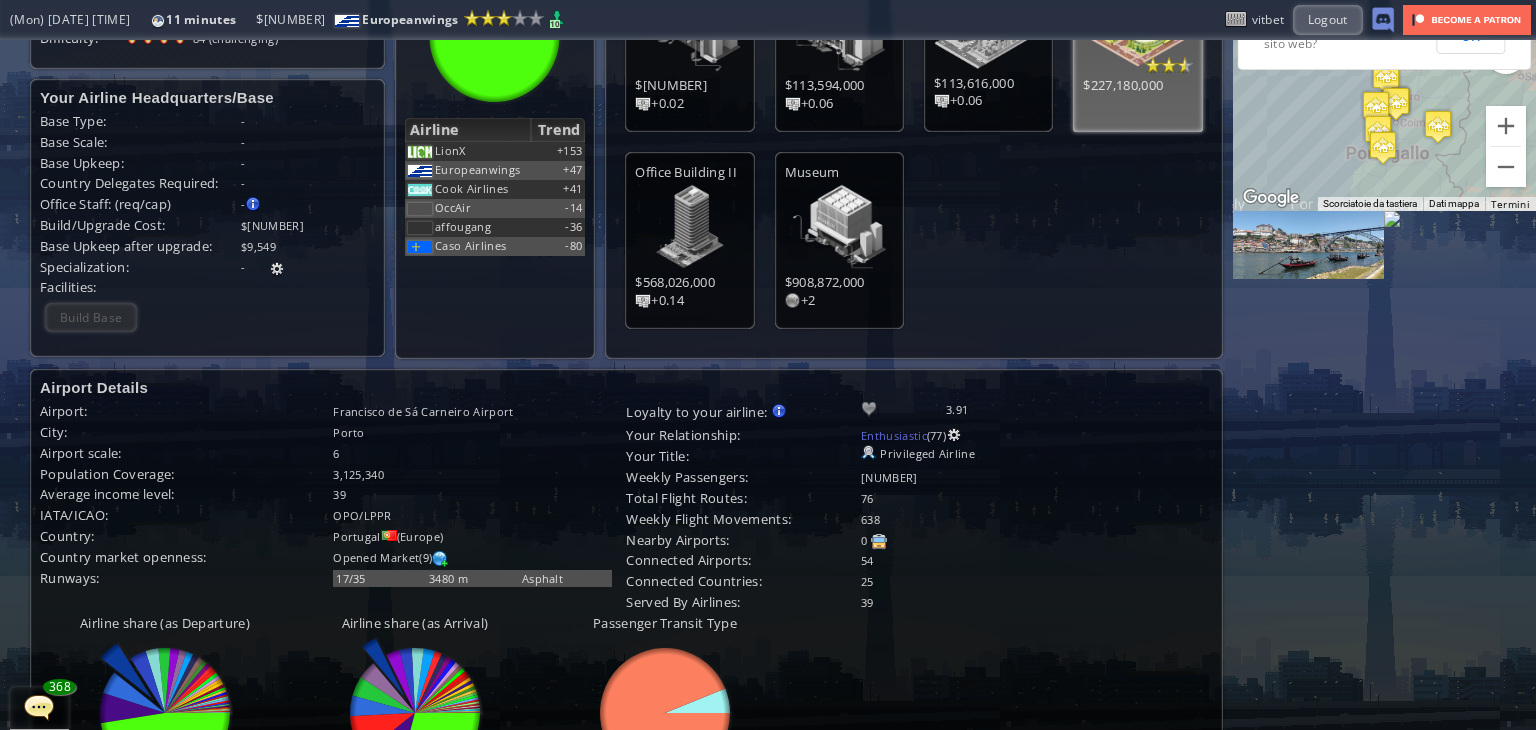 scroll, scrollTop: 0, scrollLeft: 0, axis: both 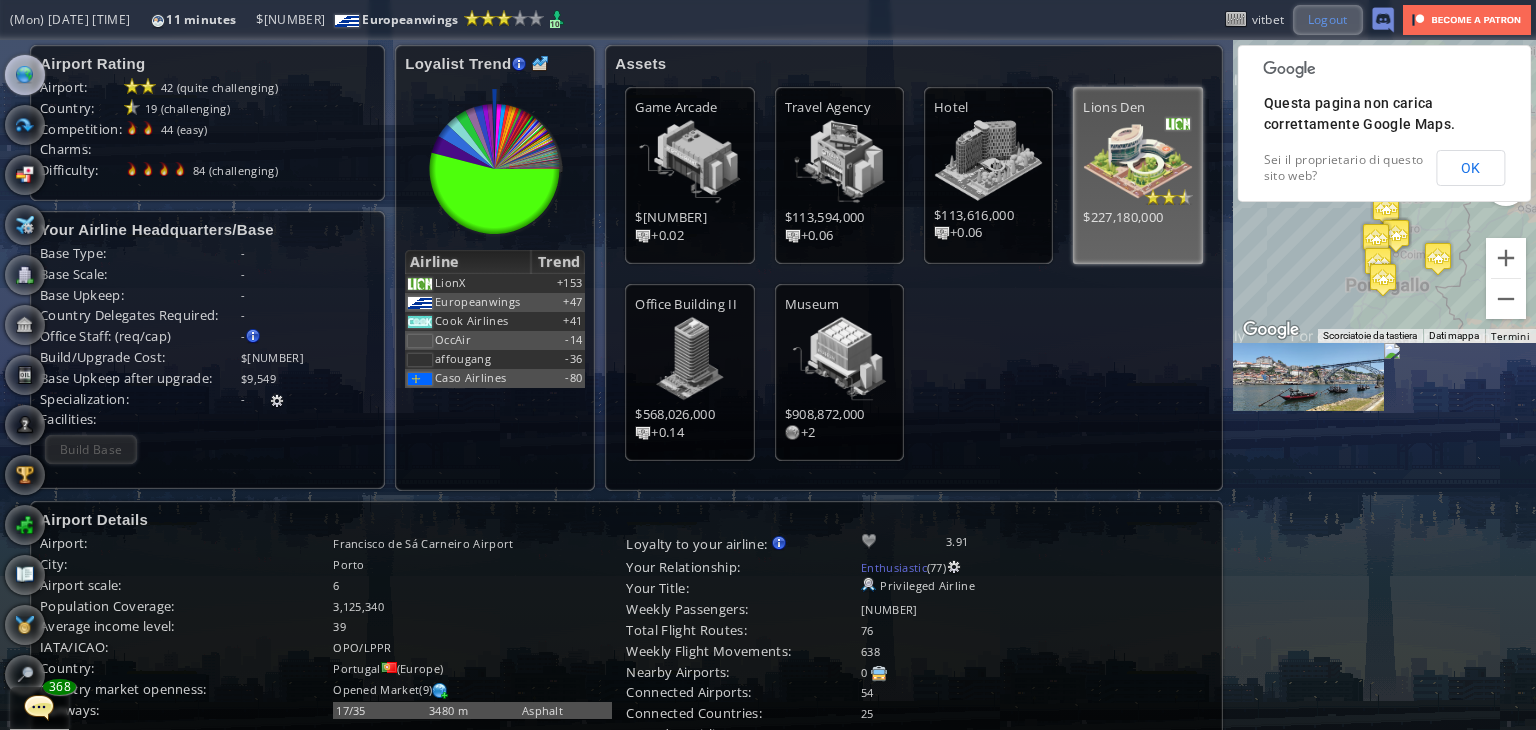 click on "Logout" at bounding box center [1328, 19] 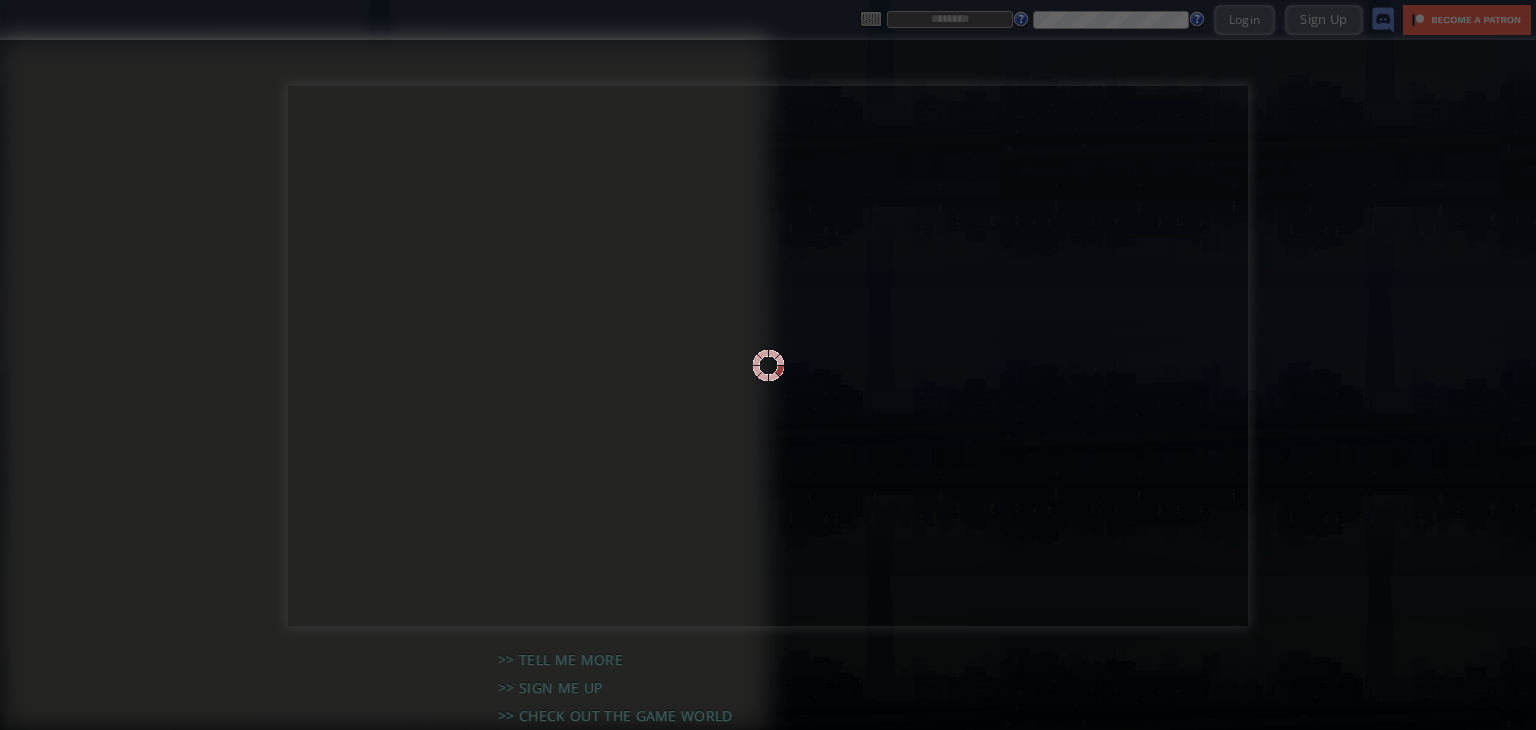 scroll, scrollTop: 0, scrollLeft: 0, axis: both 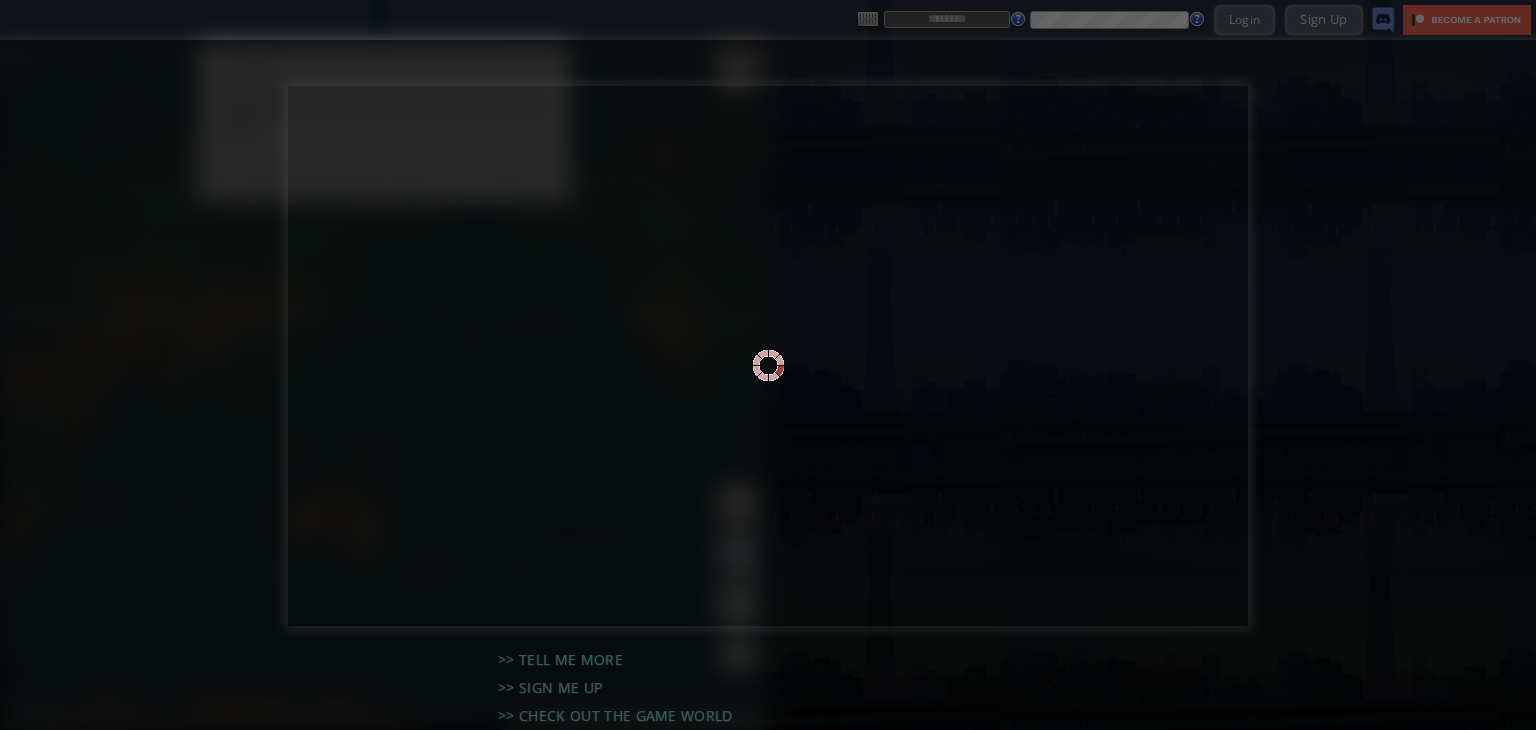 click at bounding box center (768, 365) 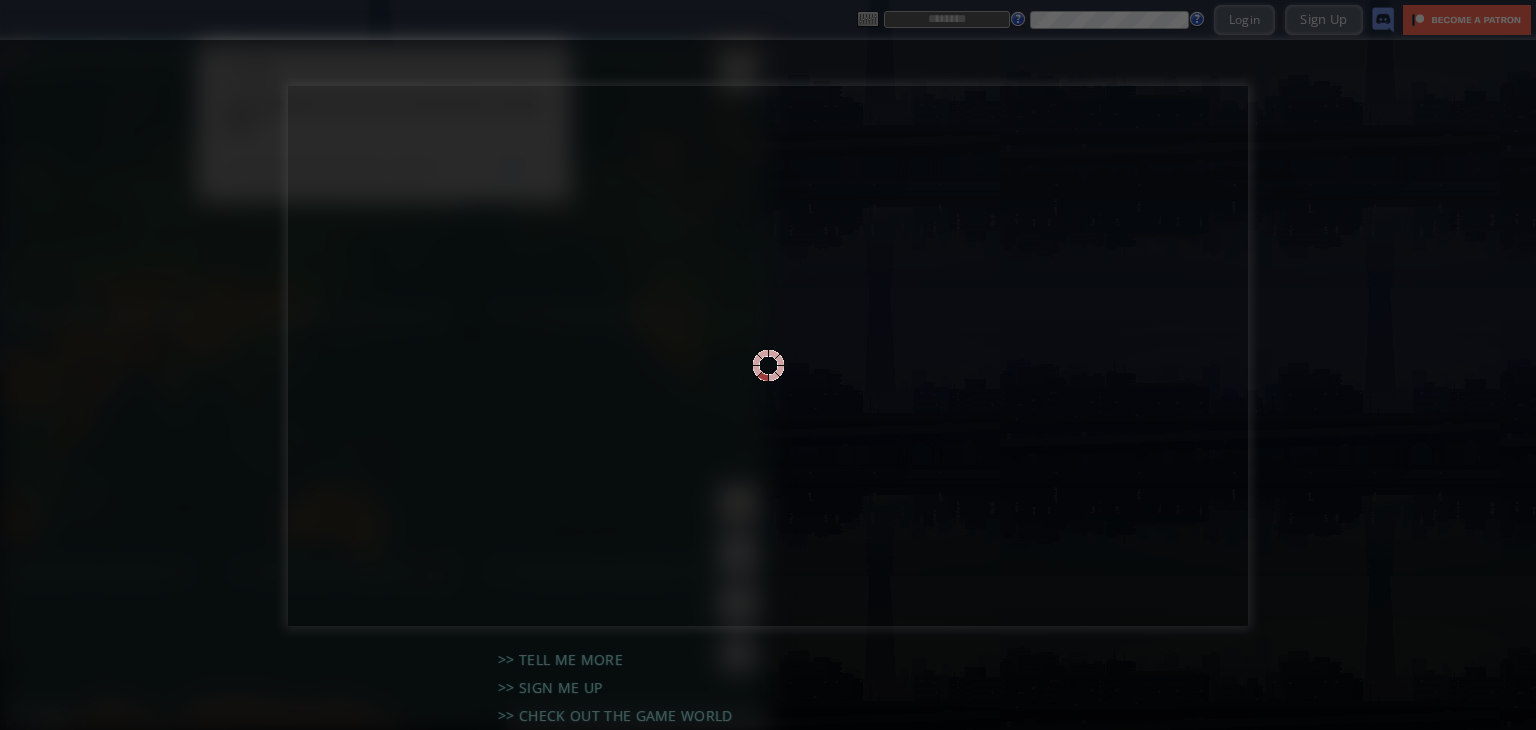 click at bounding box center [768, 365] 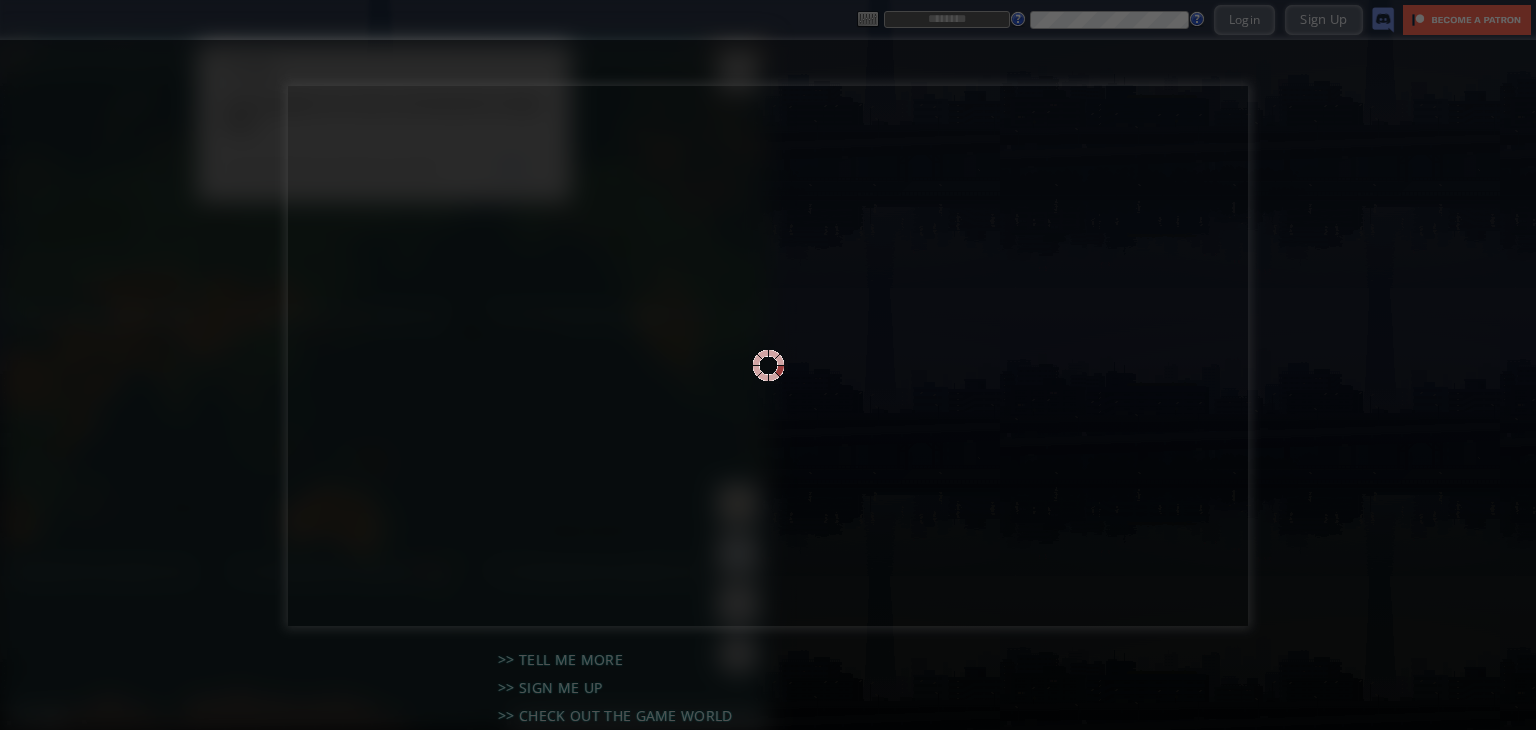click at bounding box center [768, 365] 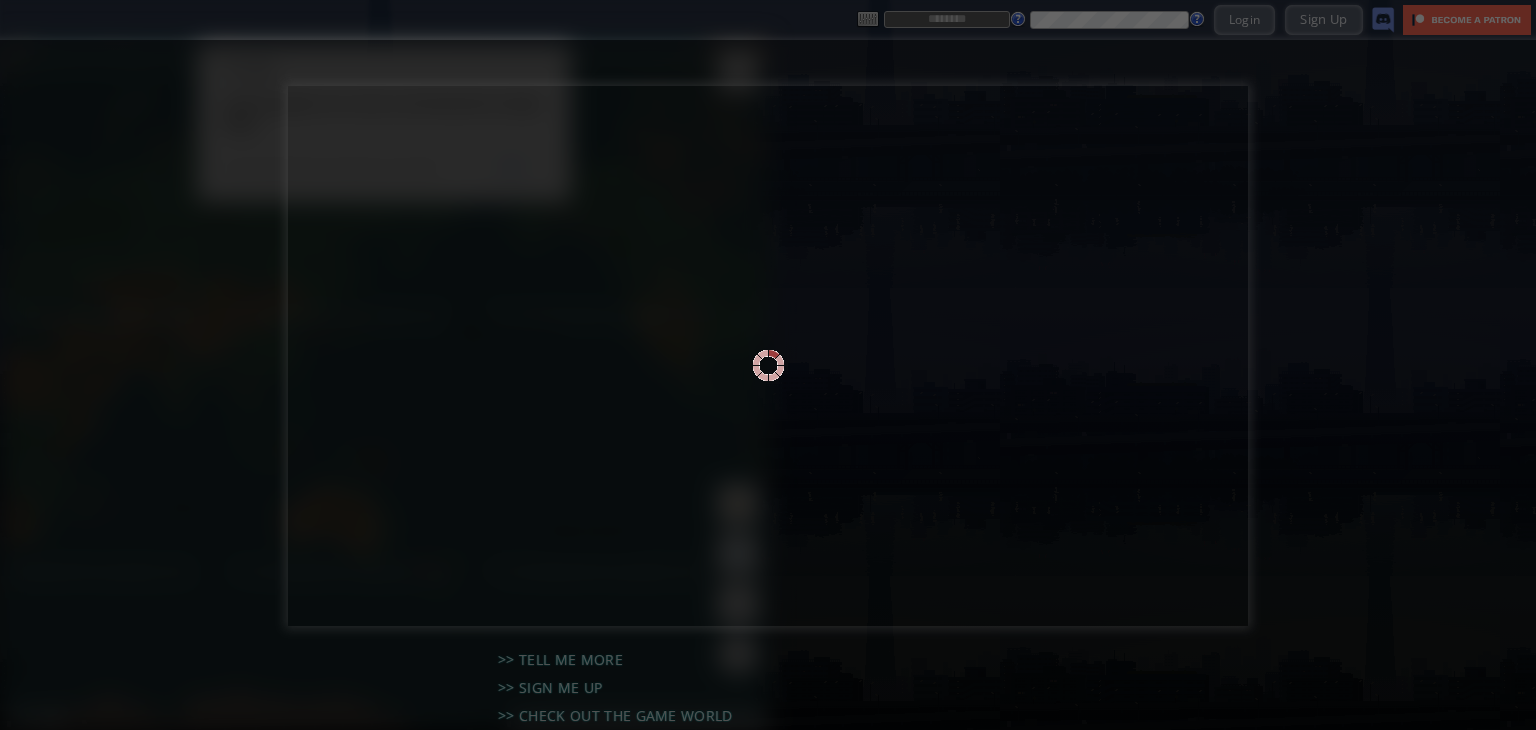 click at bounding box center (947, 19) 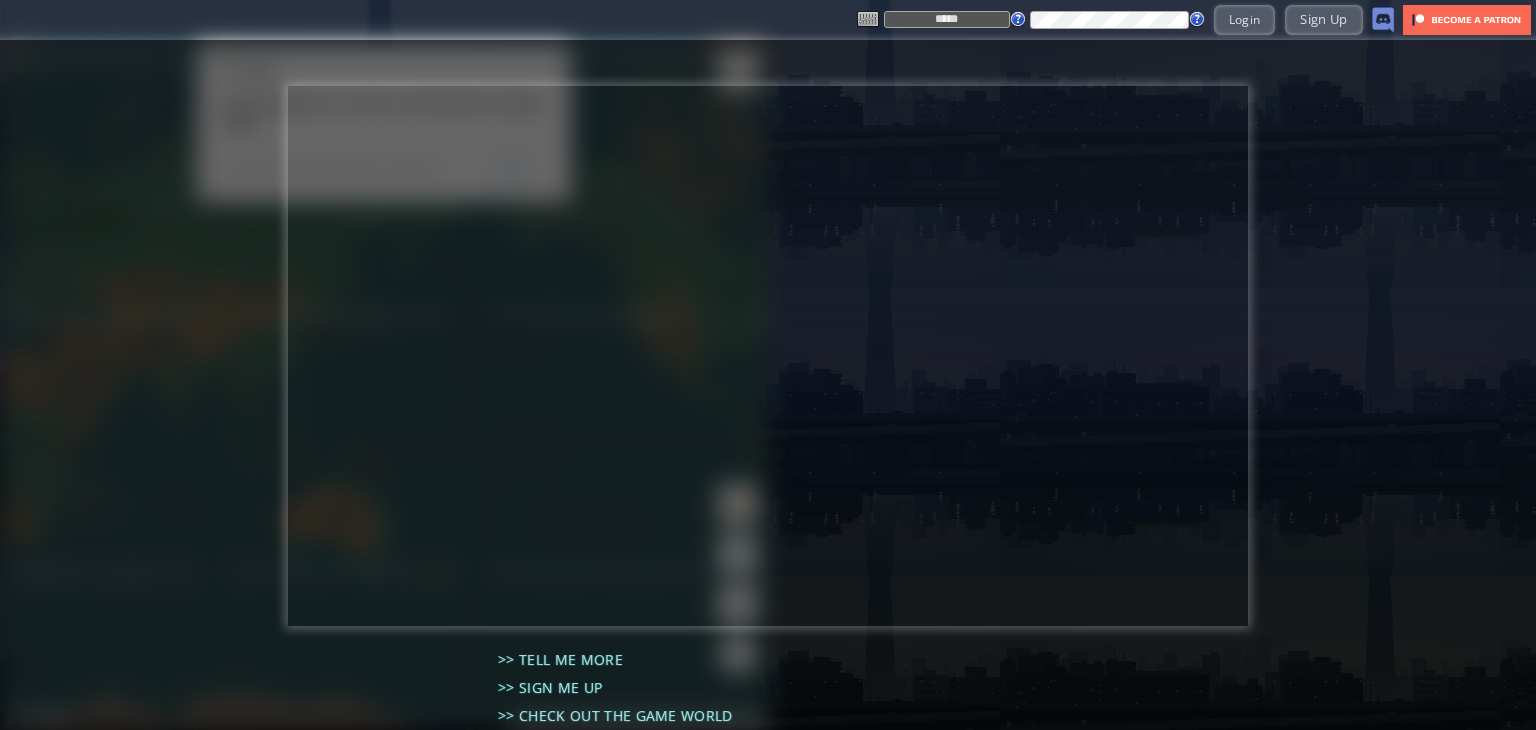 type on "*****" 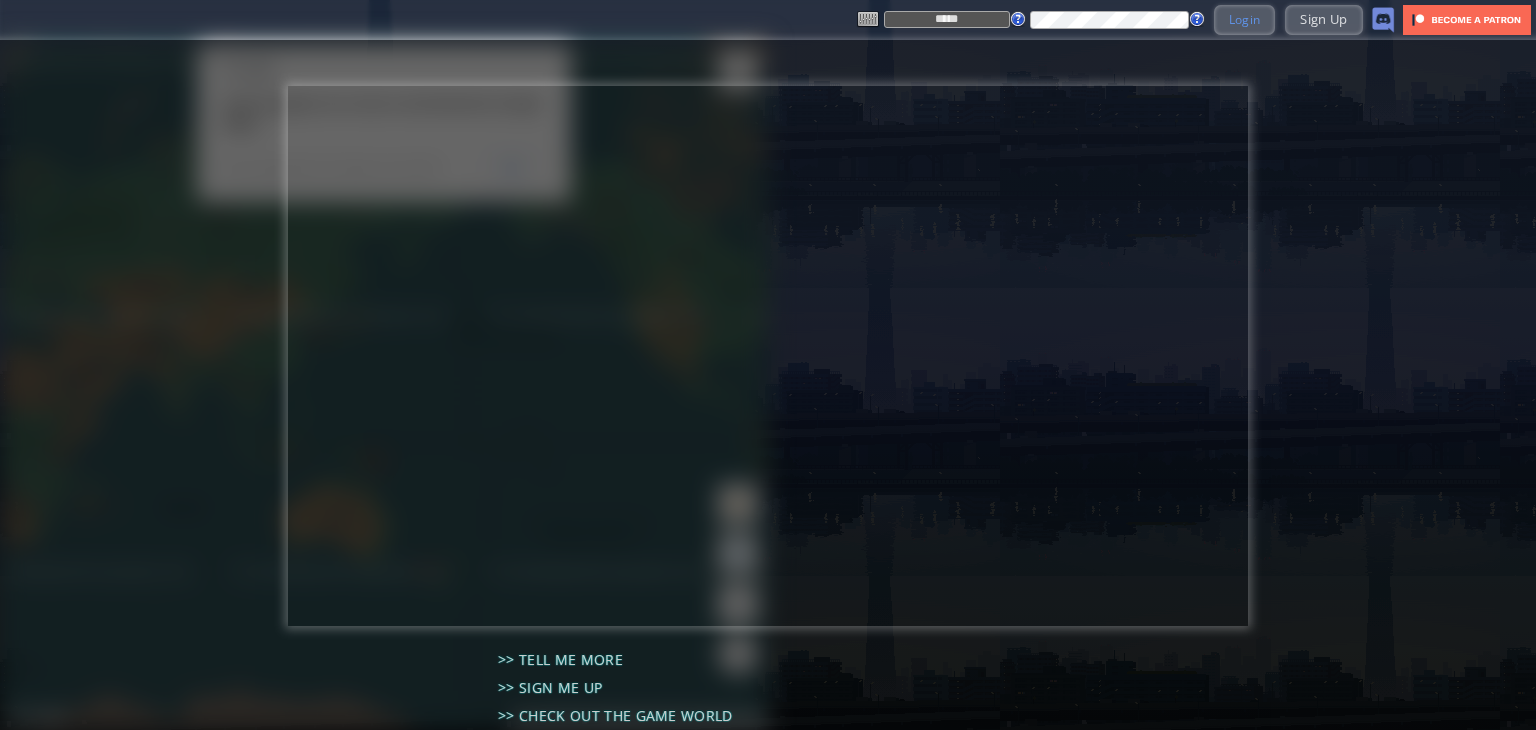 click on "Login" at bounding box center [1245, 19] 